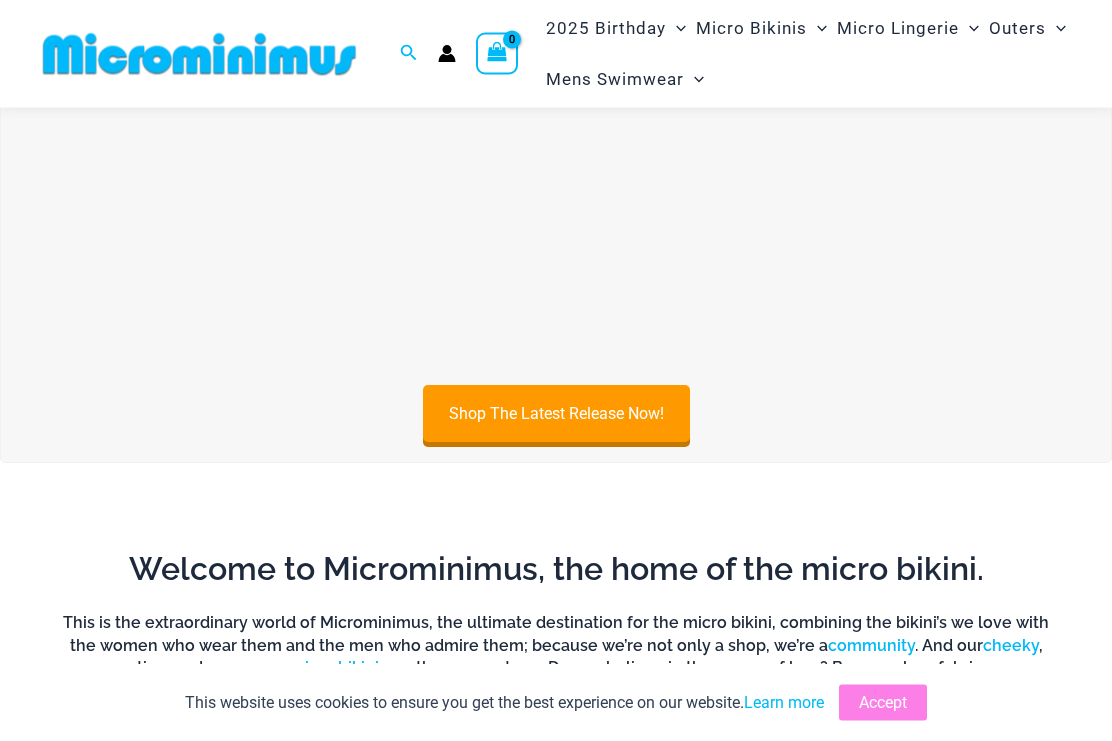 scroll, scrollTop: 132, scrollLeft: 0, axis: vertical 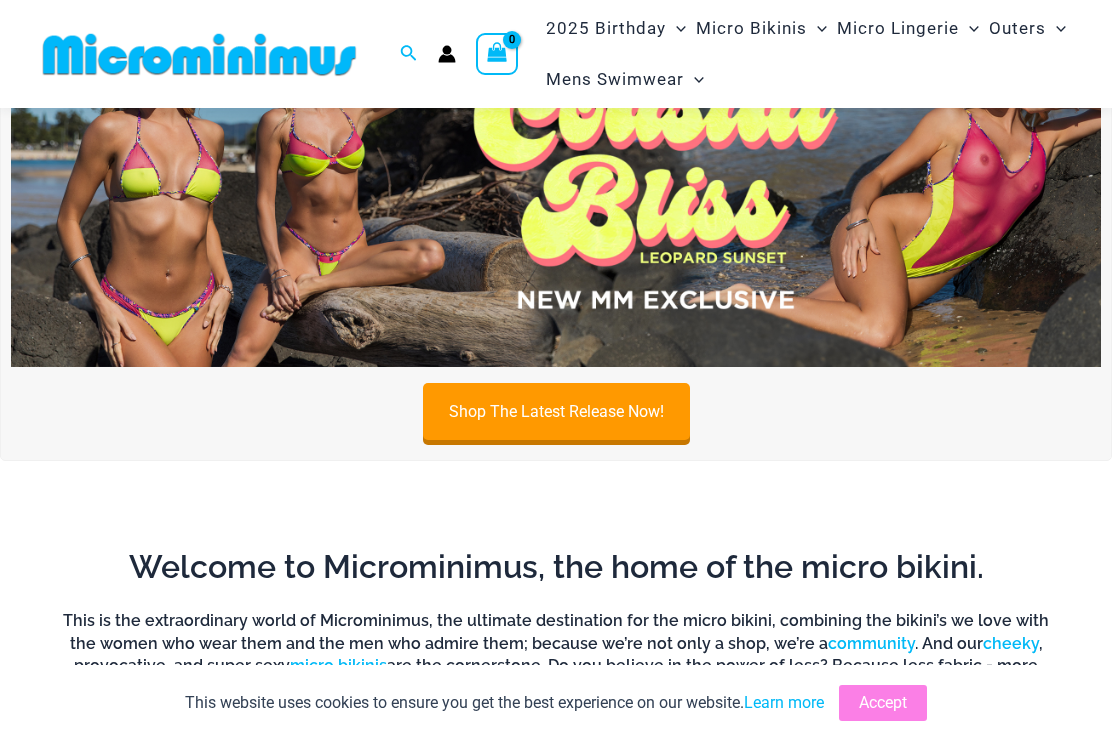 click at bounding box center [556, 182] 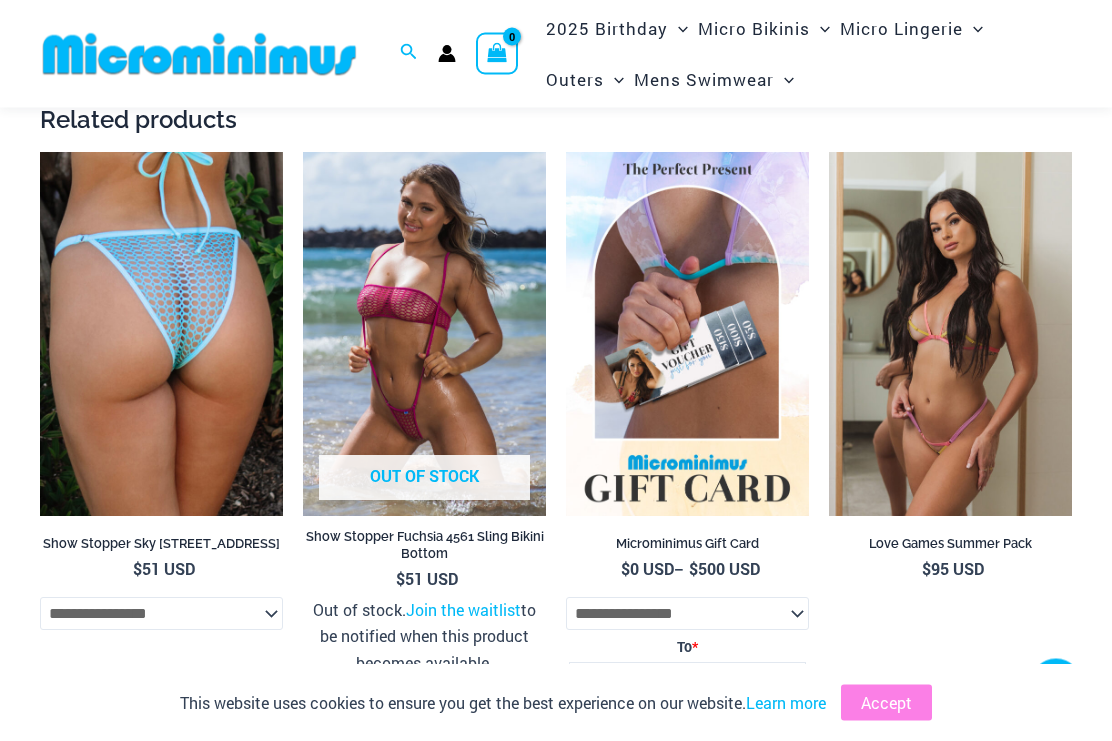 scroll, scrollTop: 3964, scrollLeft: 0, axis: vertical 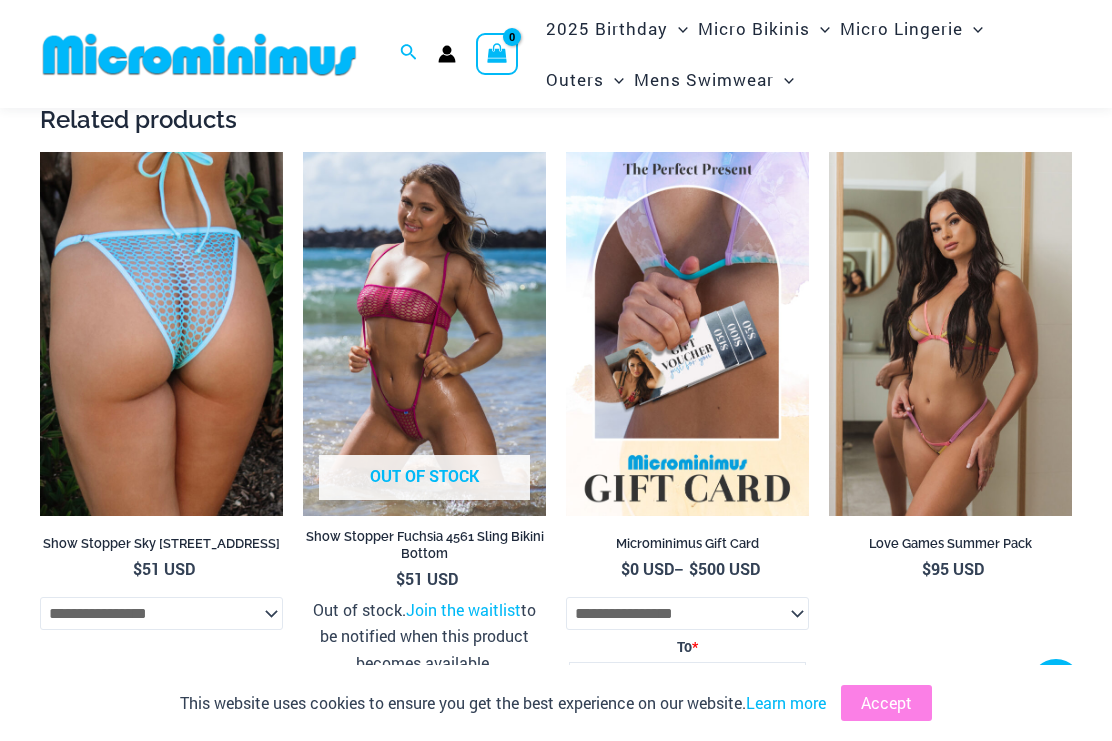 click at bounding box center (829, 152) 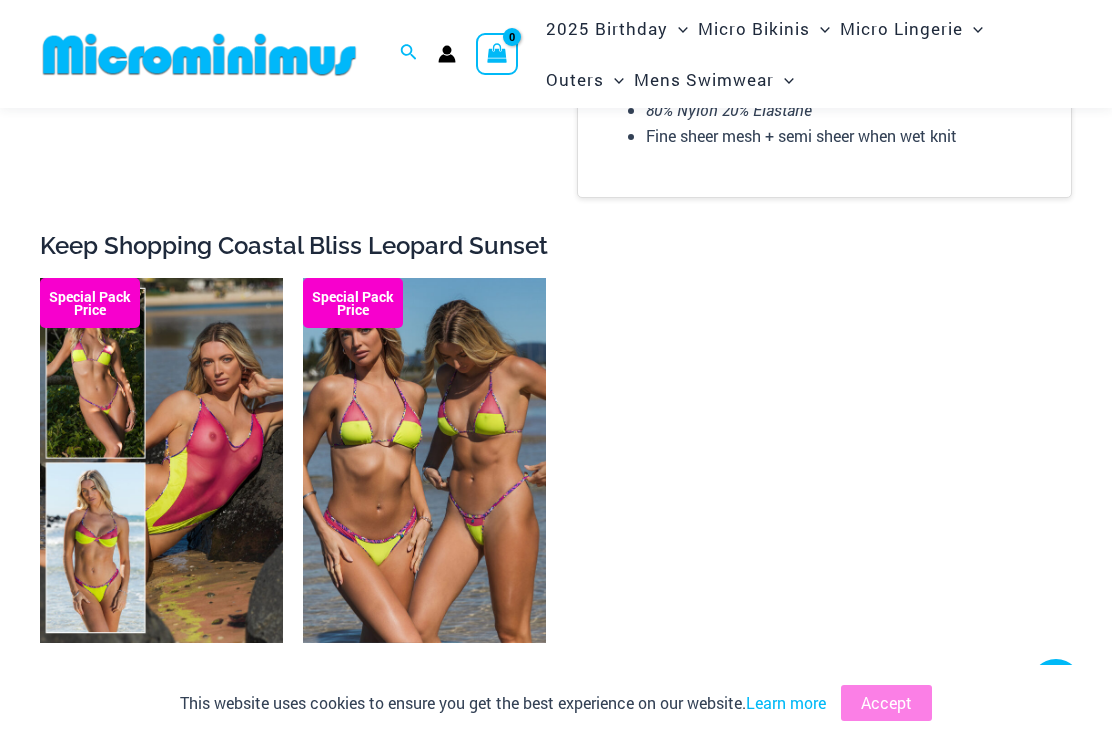 scroll, scrollTop: 3285, scrollLeft: 0, axis: vertical 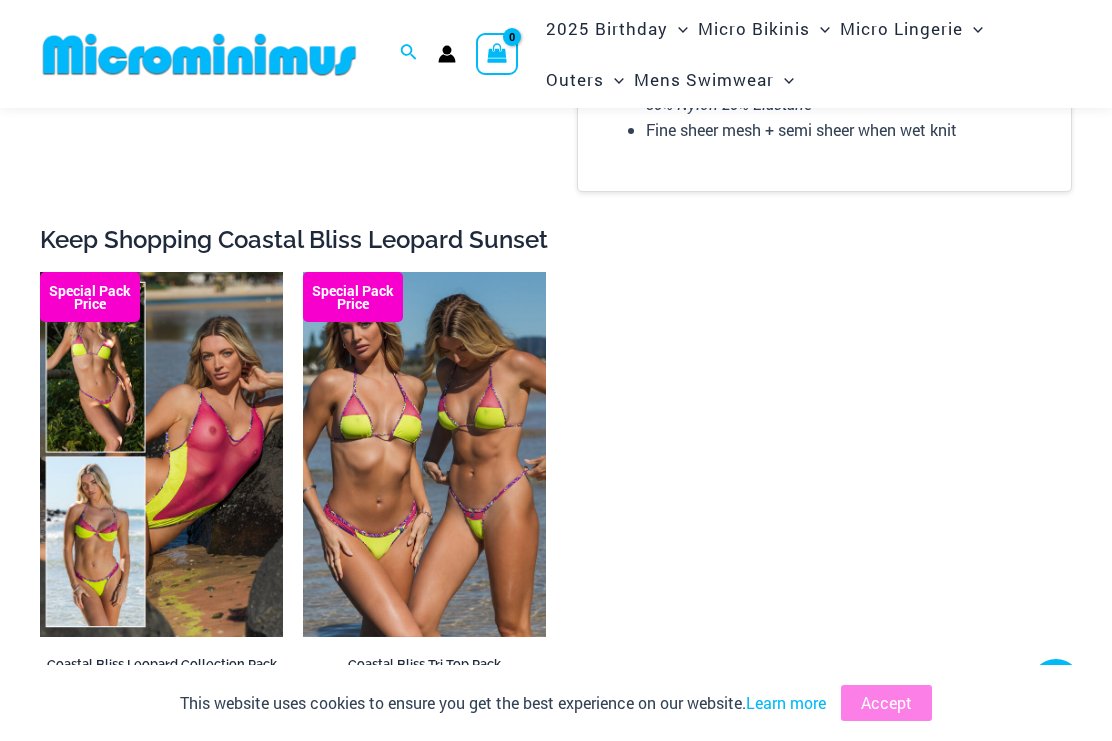 click at bounding box center (40, 272) 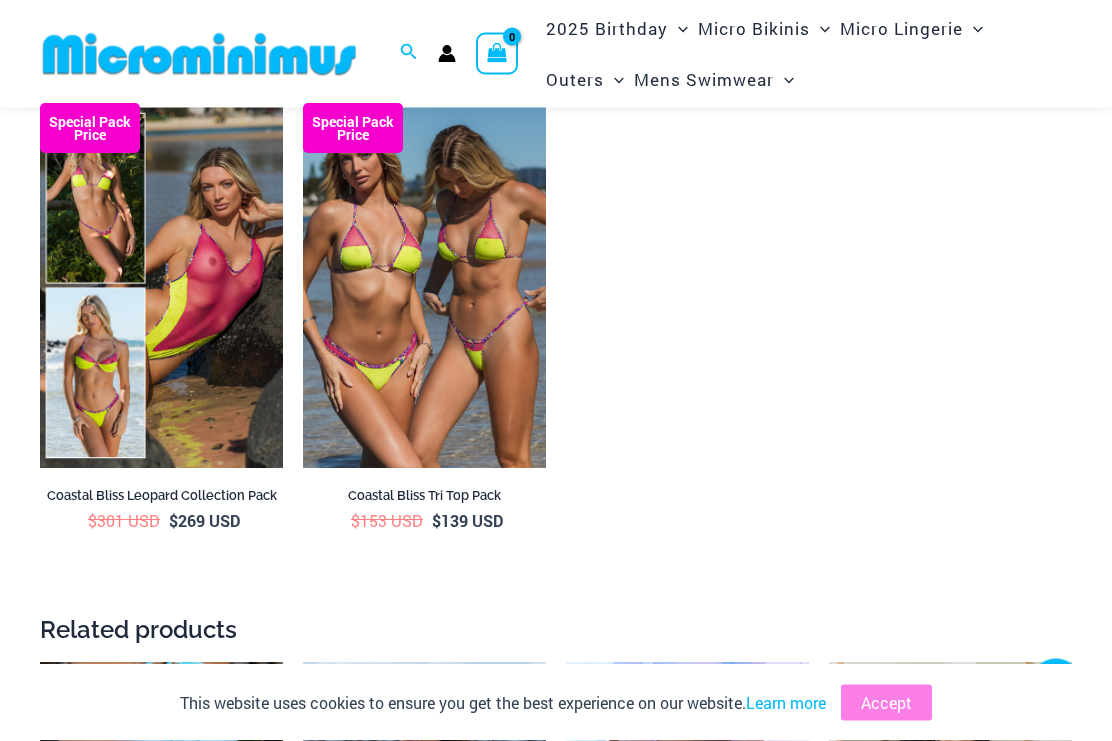 scroll, scrollTop: 3454, scrollLeft: 0, axis: vertical 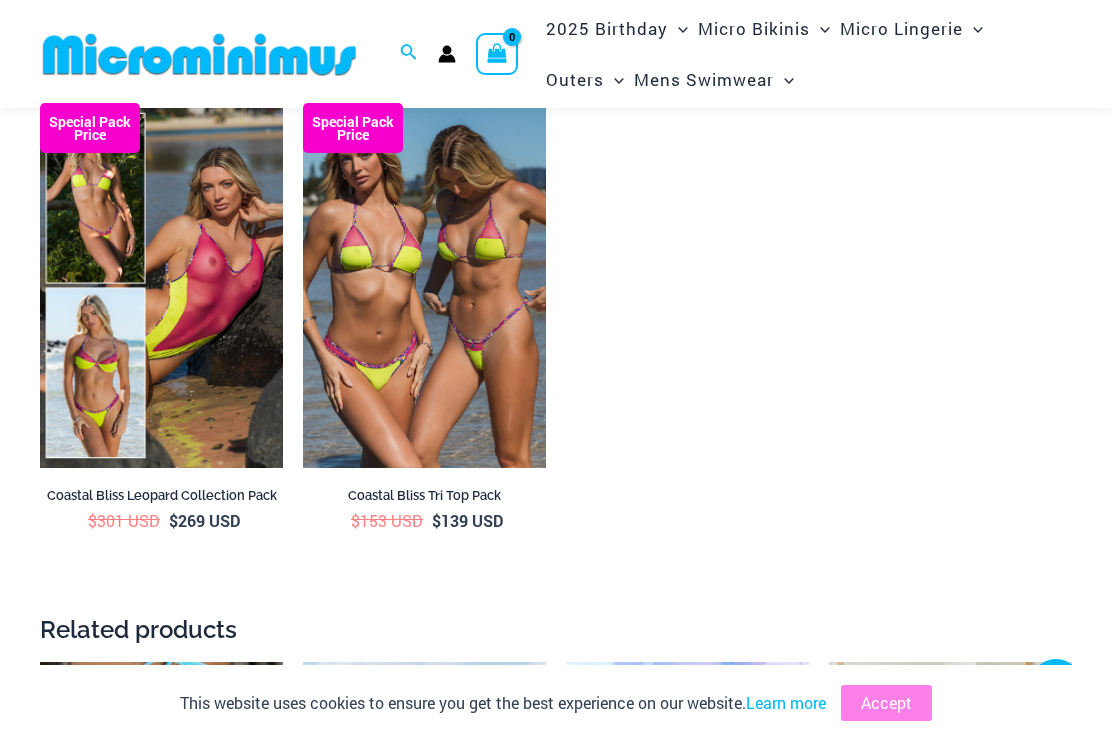 click at bounding box center [303, 103] 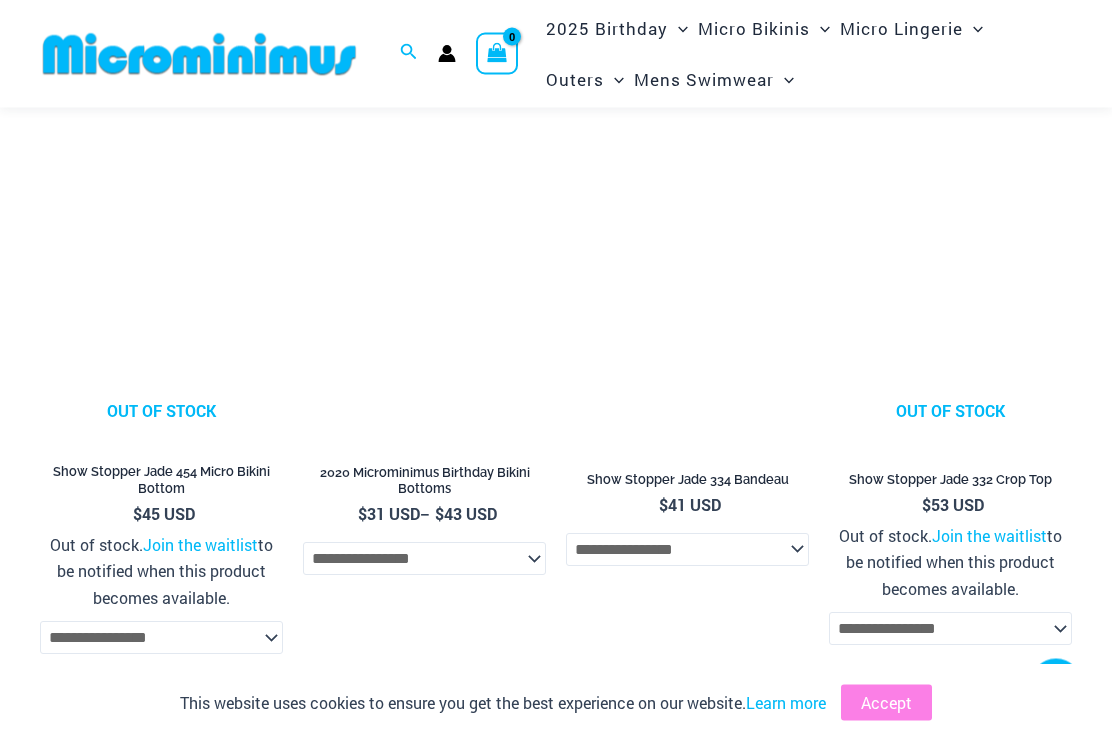 scroll, scrollTop: 4942, scrollLeft: 0, axis: vertical 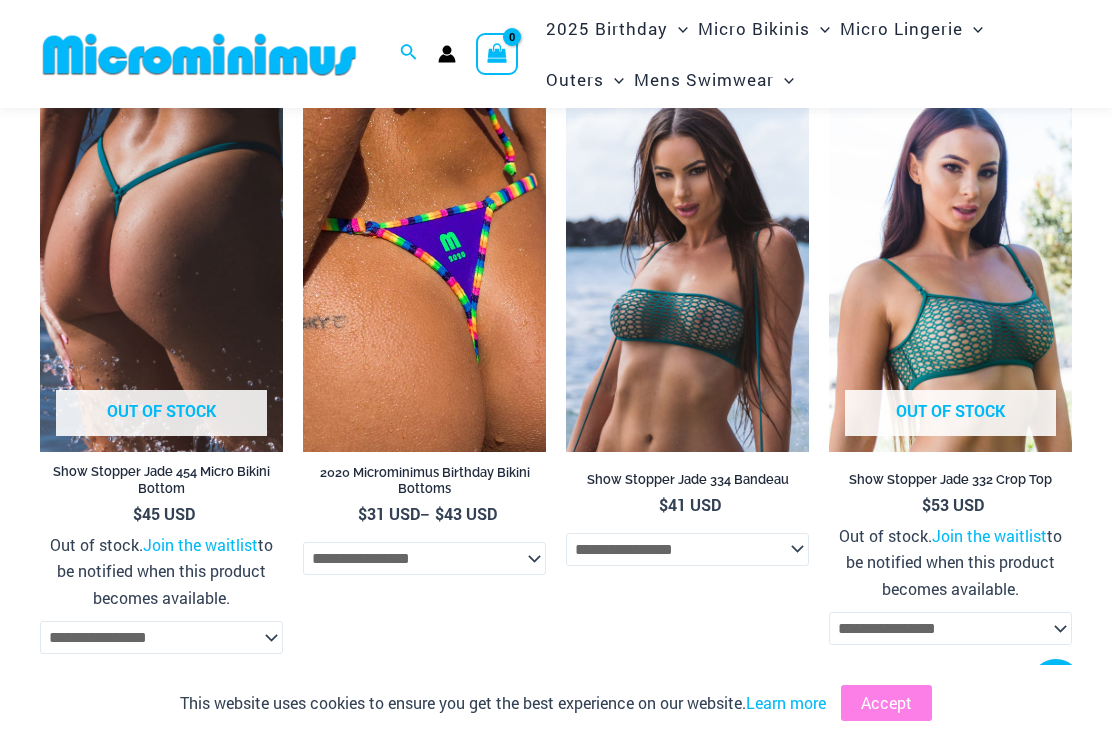click on "Sexy Bikini Sets" at bounding box center [-14994, 90] 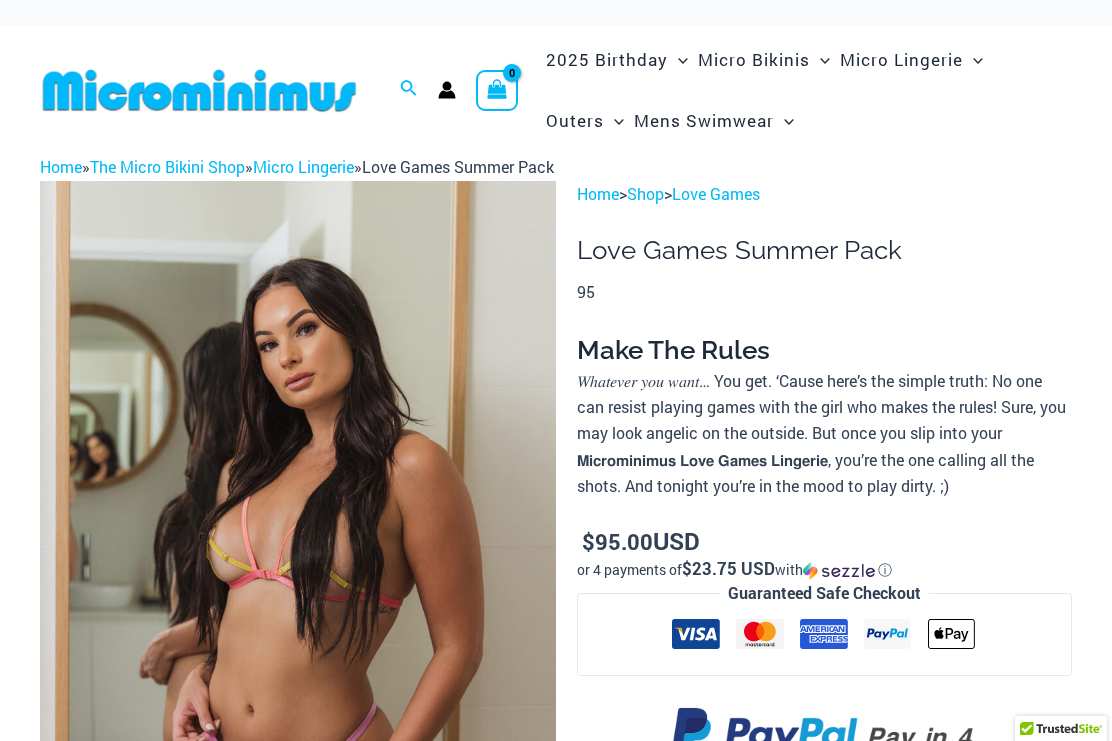 scroll, scrollTop: 0, scrollLeft: 0, axis: both 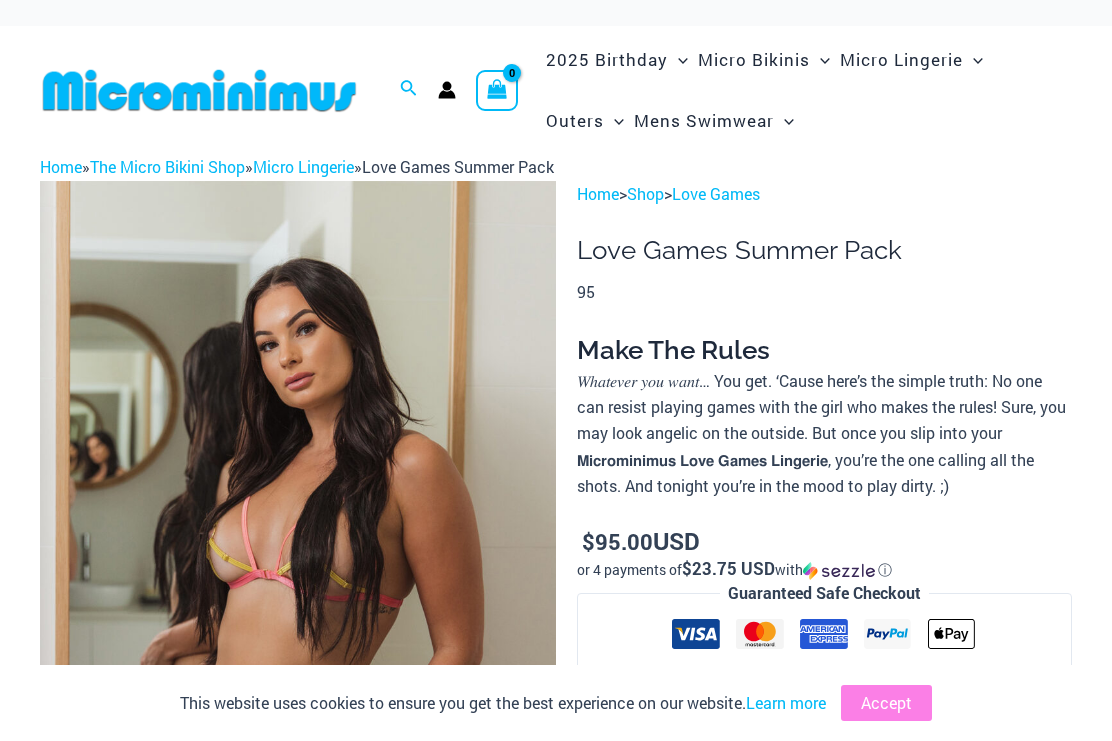 click at bounding box center [298, 568] 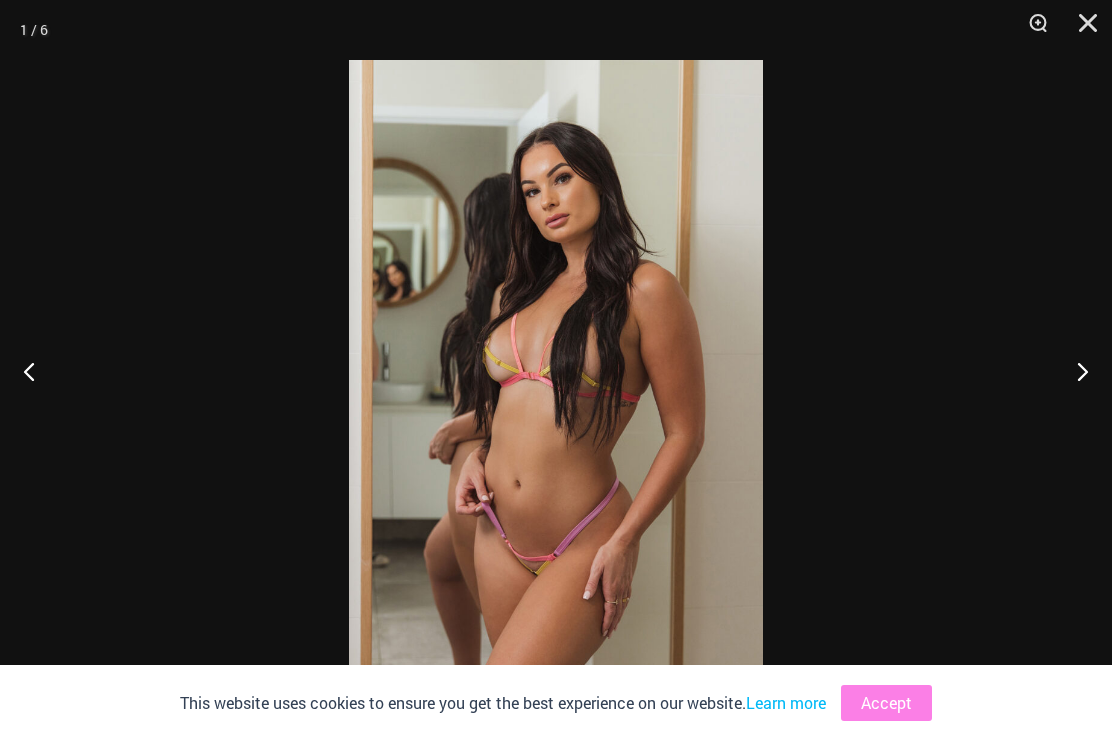 click at bounding box center (1074, 371) 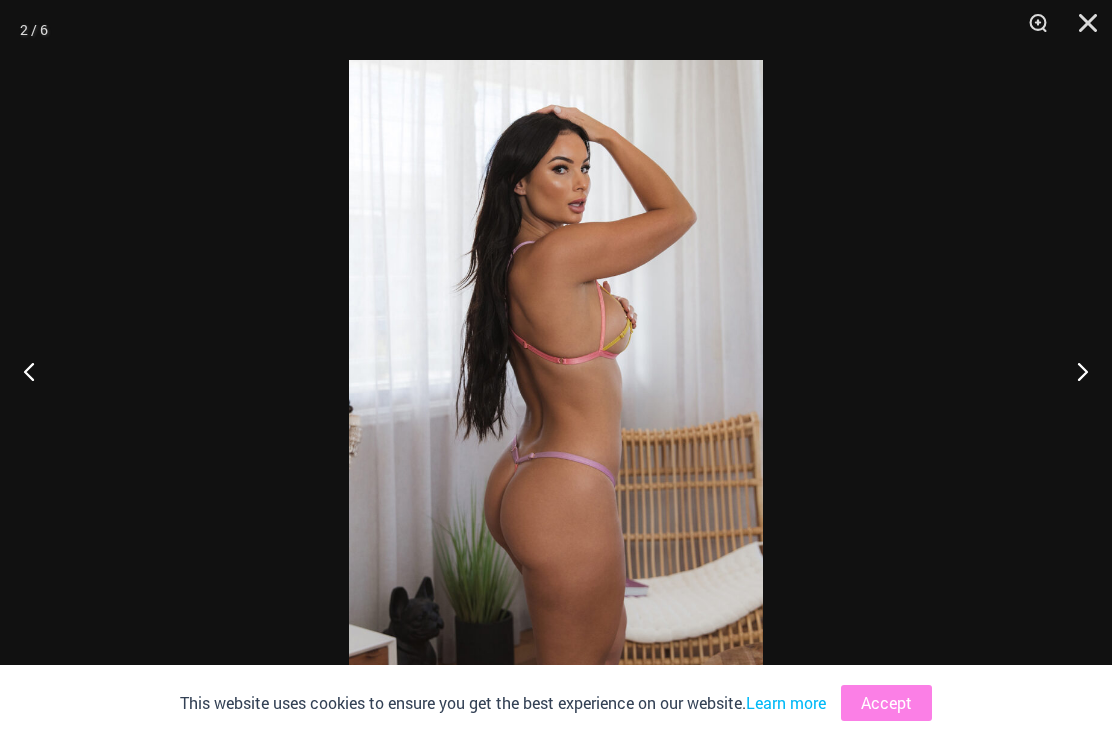 click at bounding box center (1074, 371) 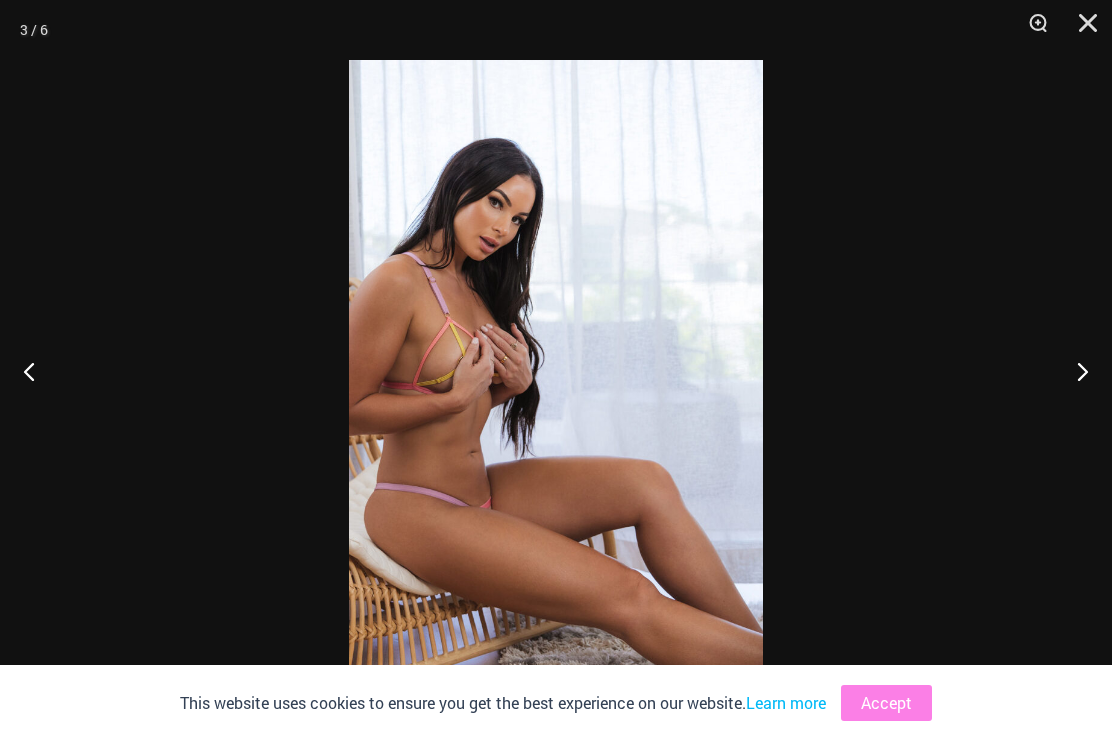 click at bounding box center (1074, 371) 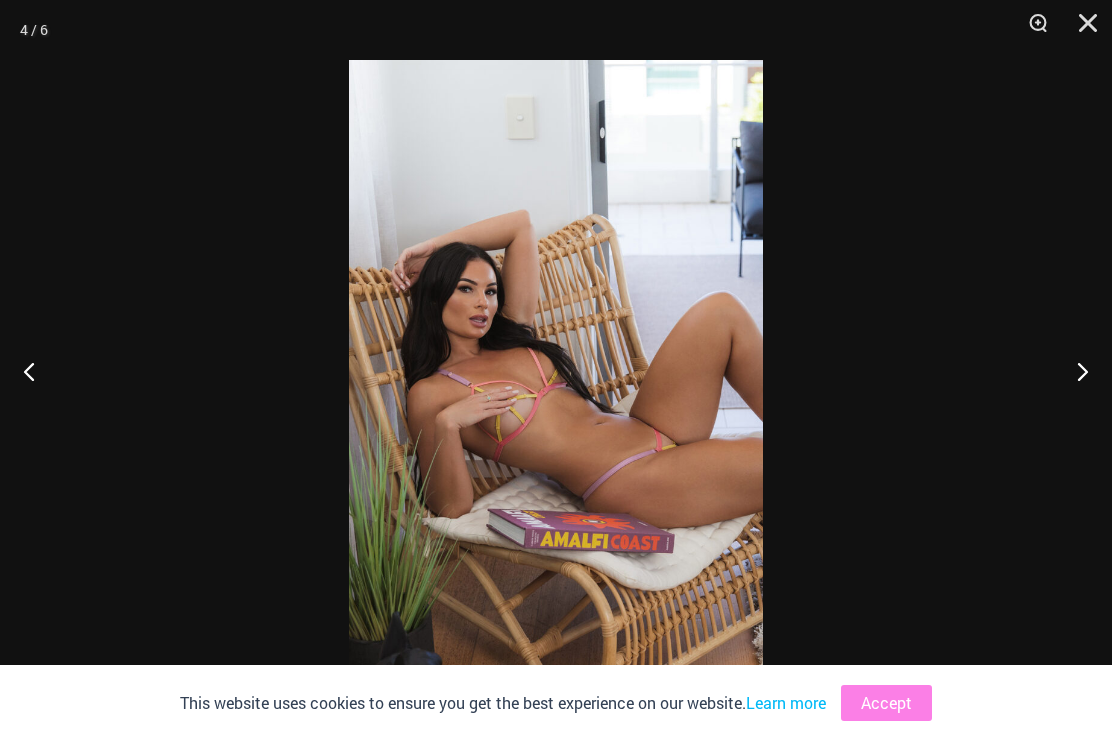 click at bounding box center [1074, 371] 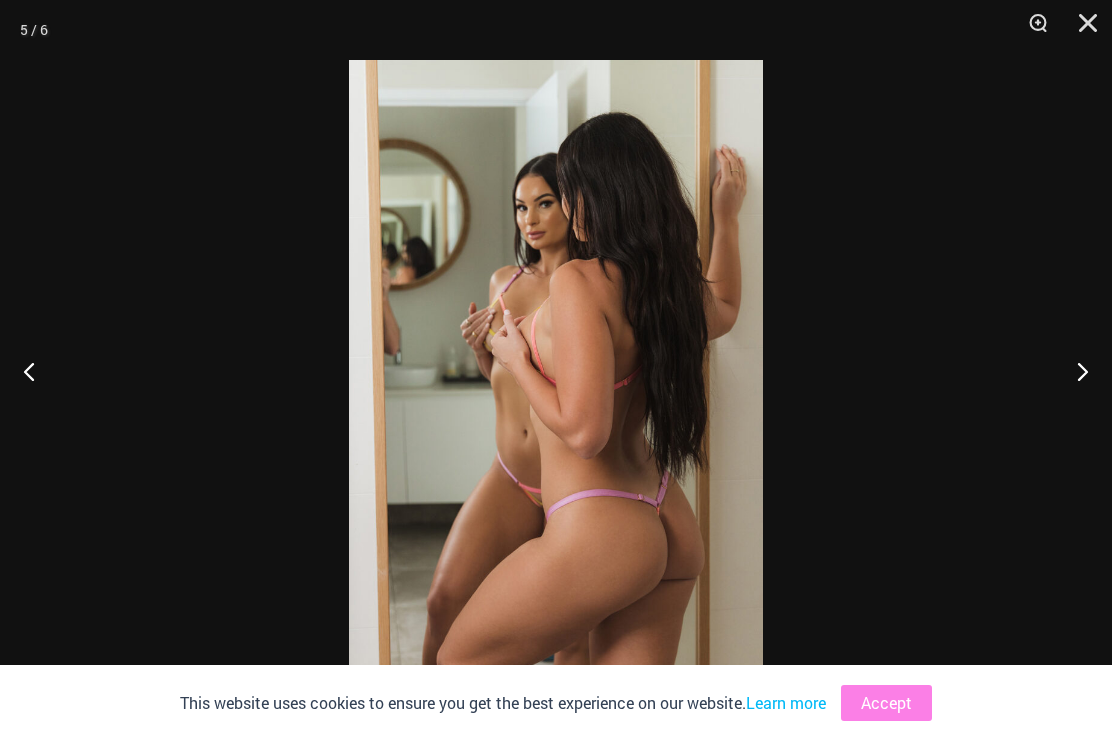 click at bounding box center (1074, 371) 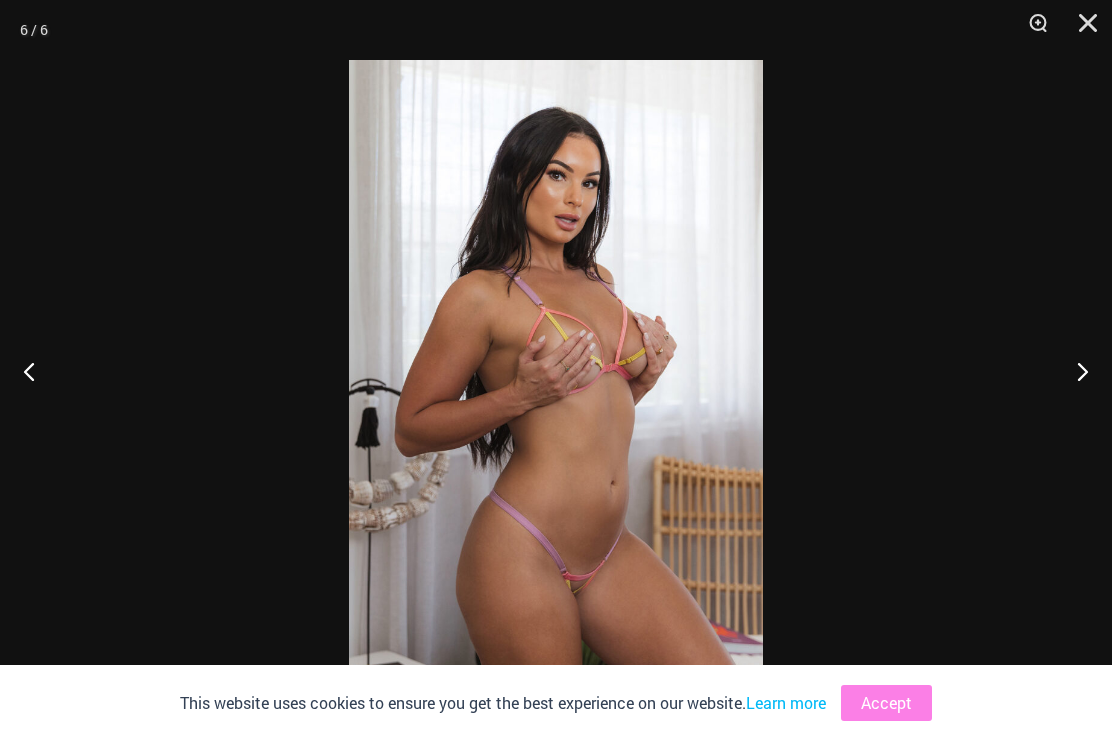 click at bounding box center [1074, 371] 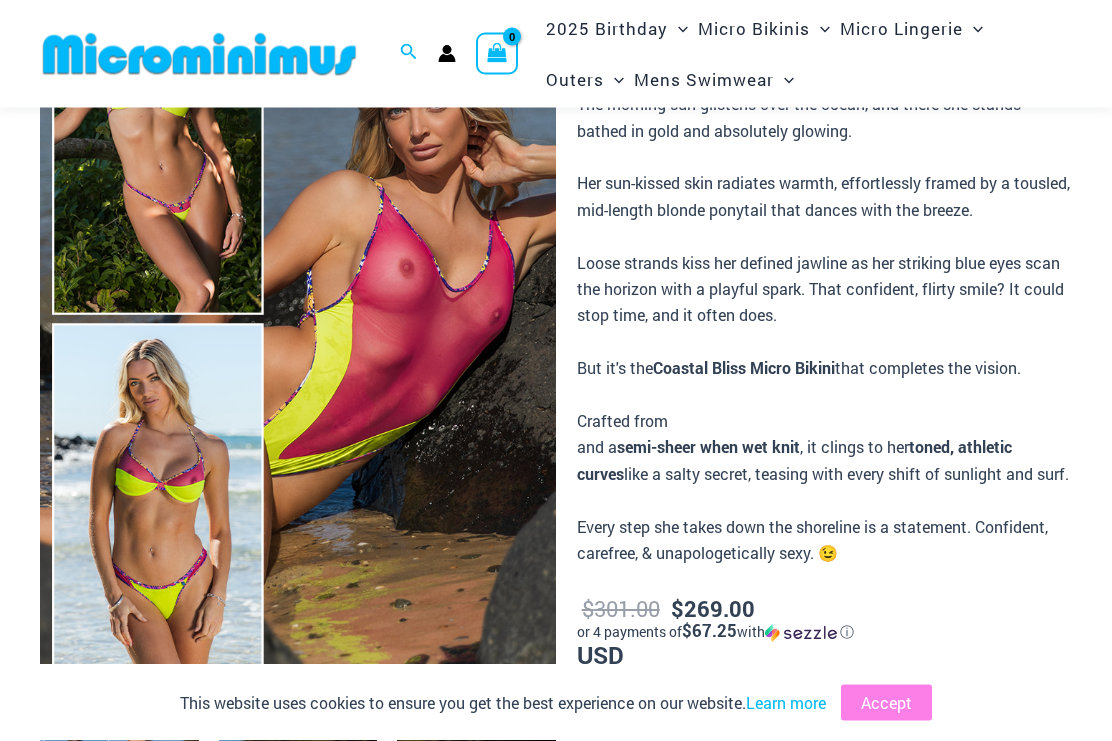 scroll, scrollTop: 202, scrollLeft: 0, axis: vertical 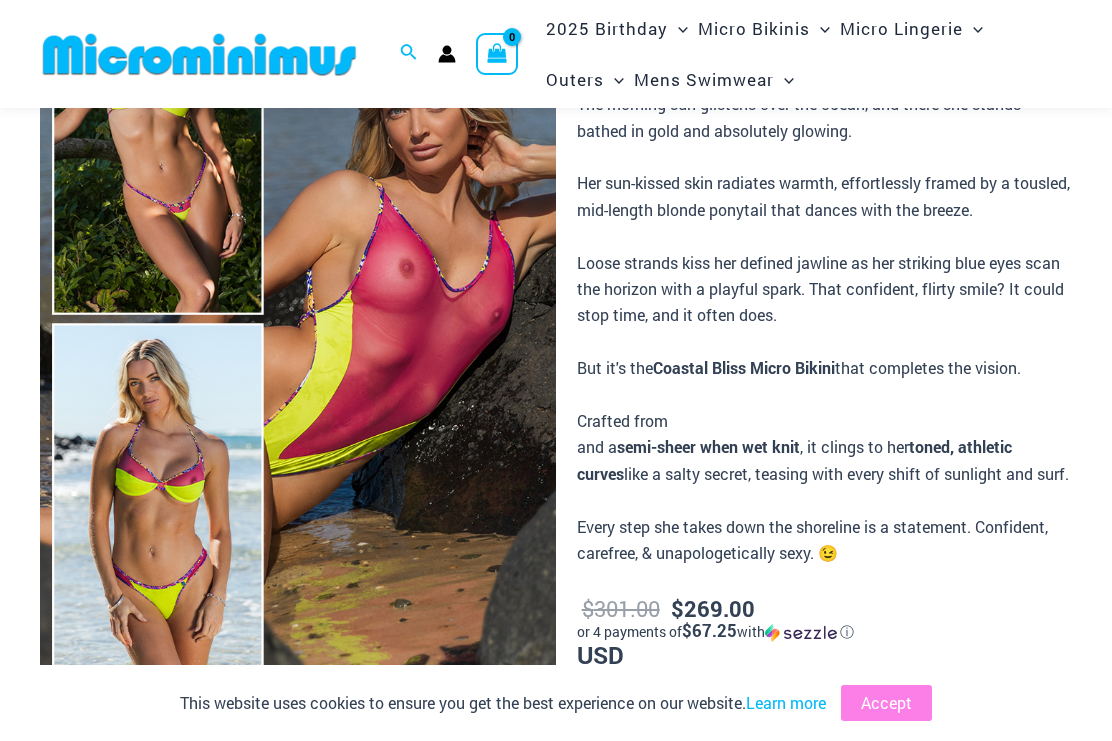 click at bounding box center [298, 319] 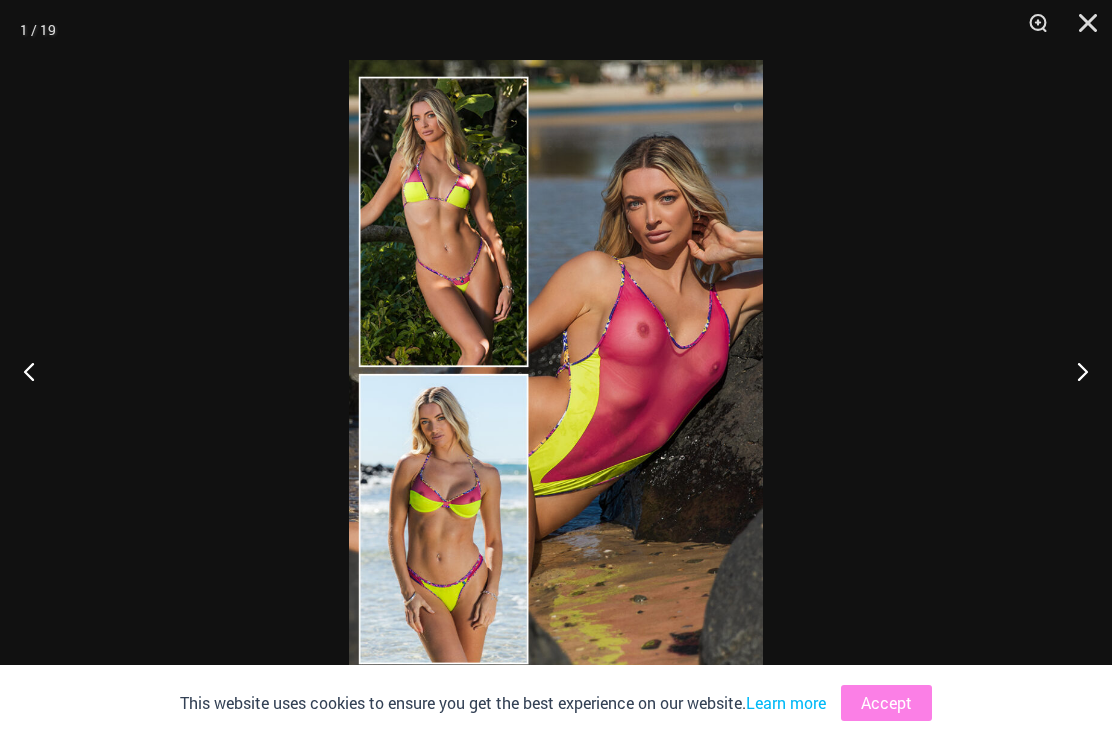 click at bounding box center (1074, 371) 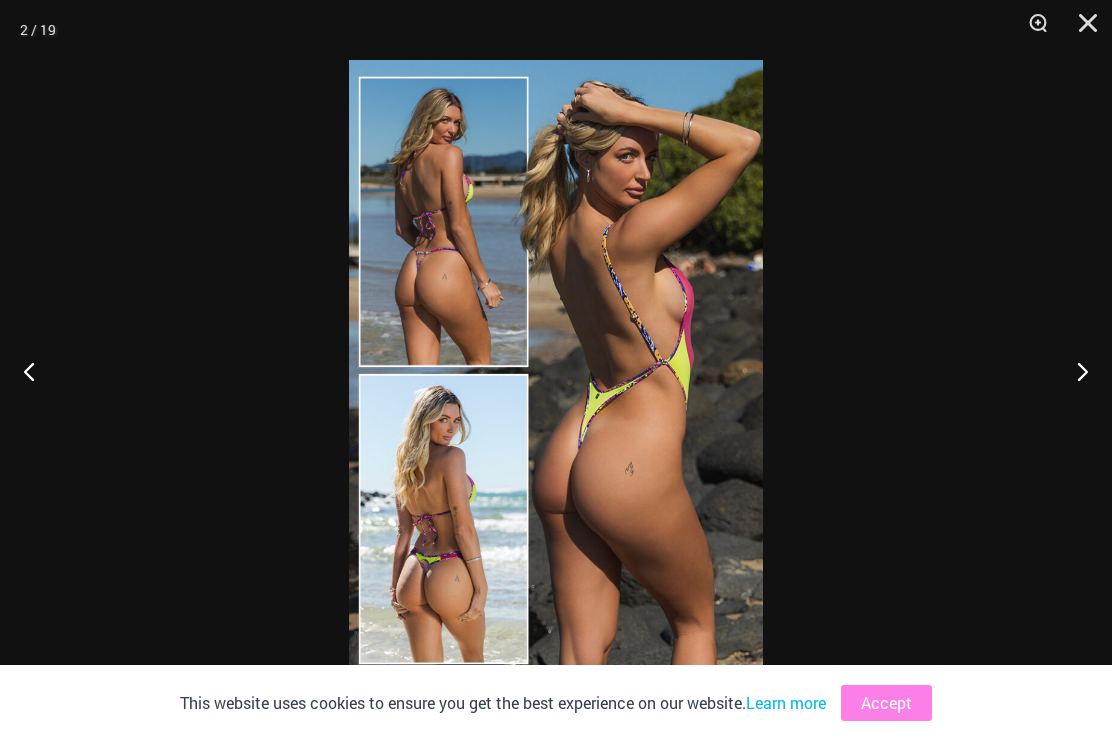 click at bounding box center (1074, 371) 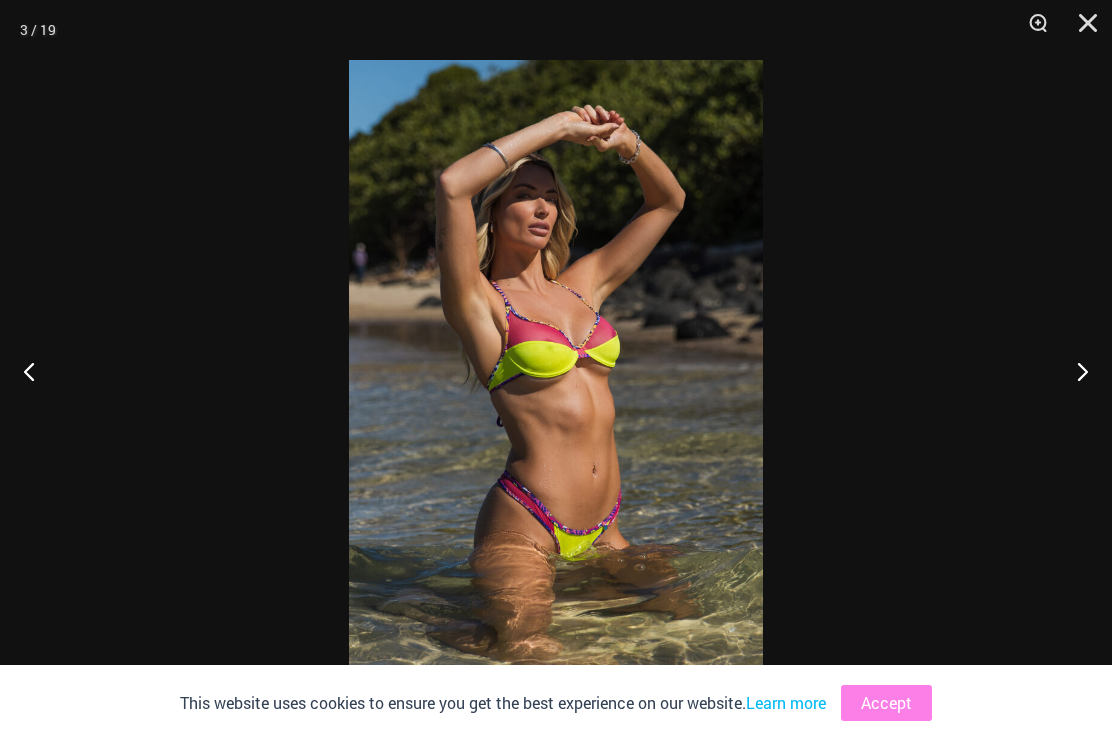 click at bounding box center [1074, 371] 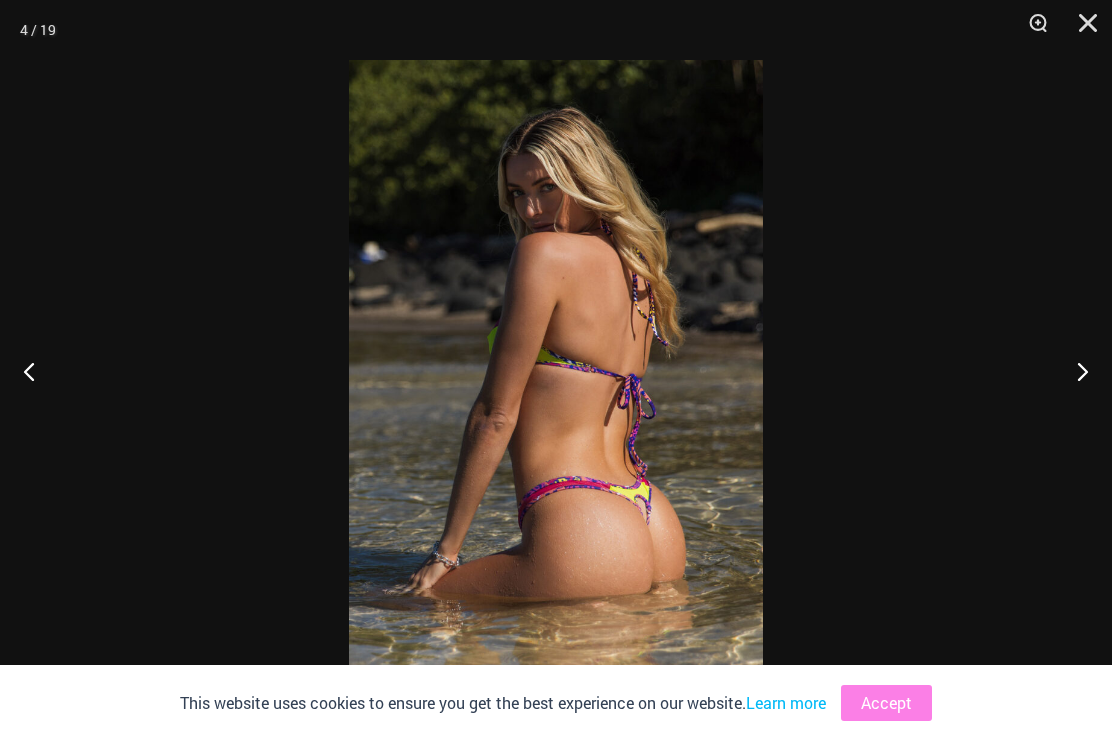 click at bounding box center (1074, 371) 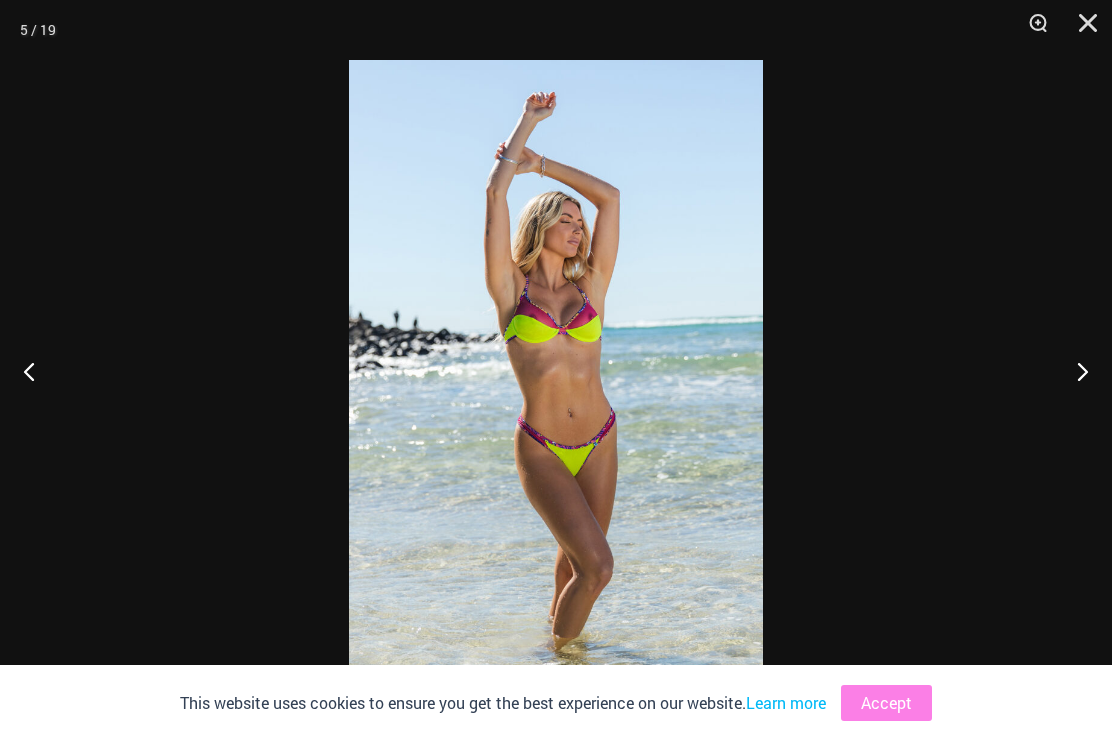 click at bounding box center (1074, 371) 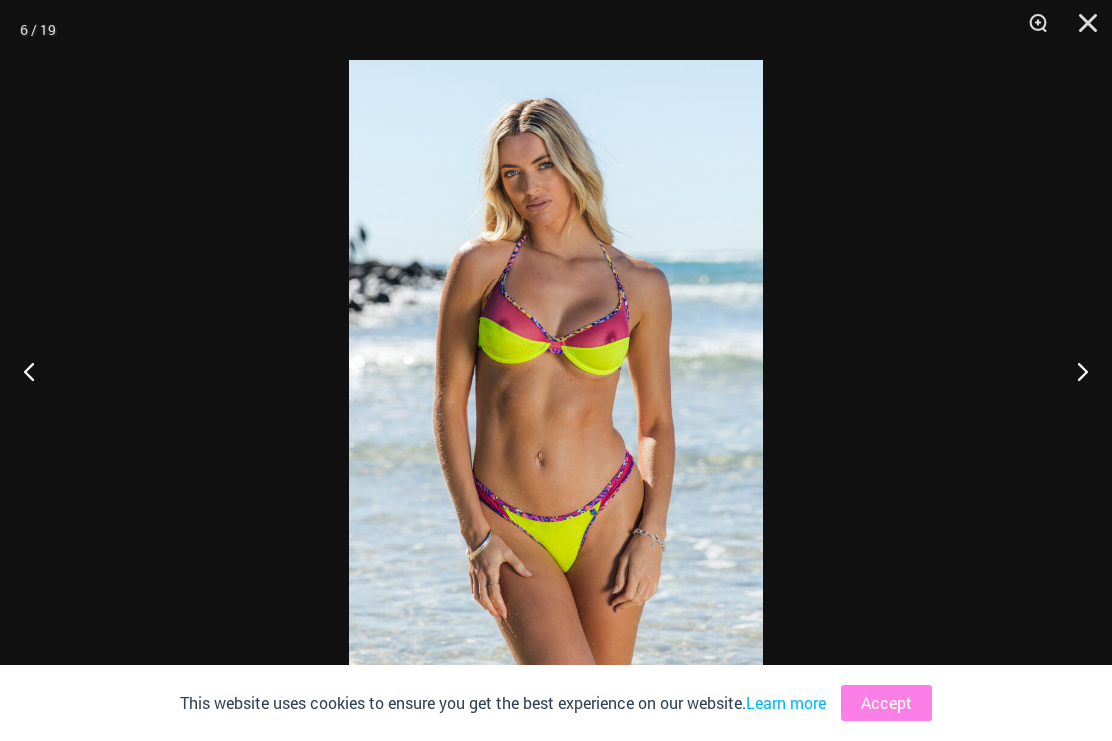click at bounding box center [1074, 371] 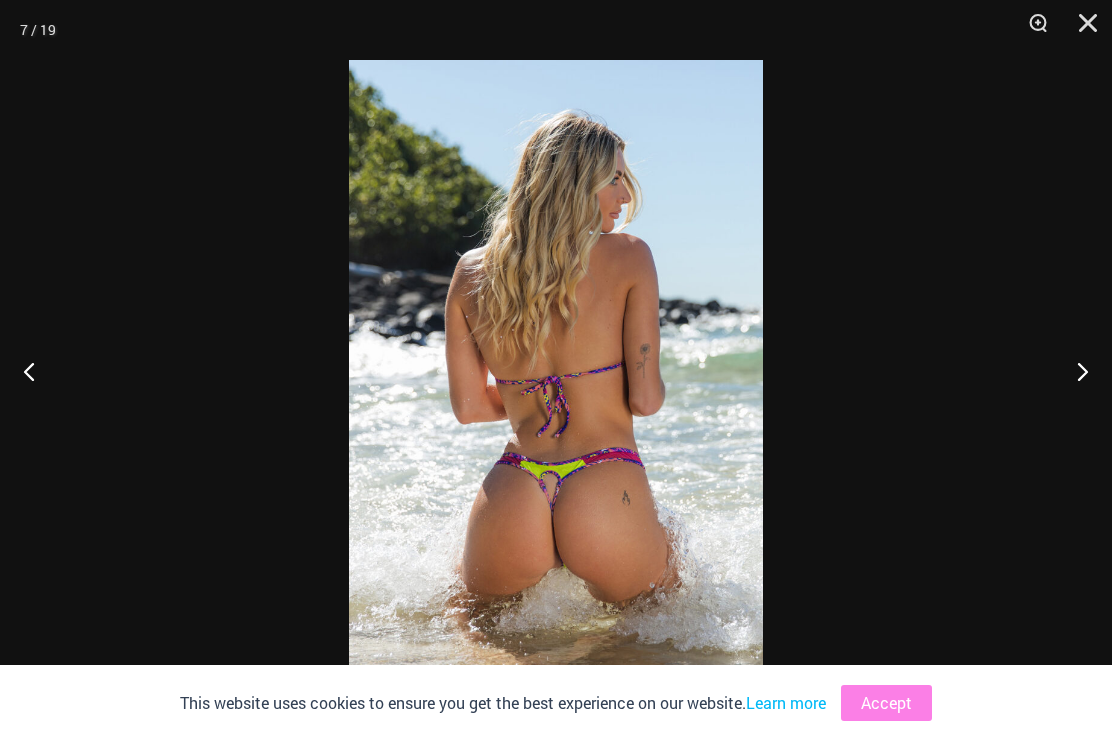 click at bounding box center [1074, 371] 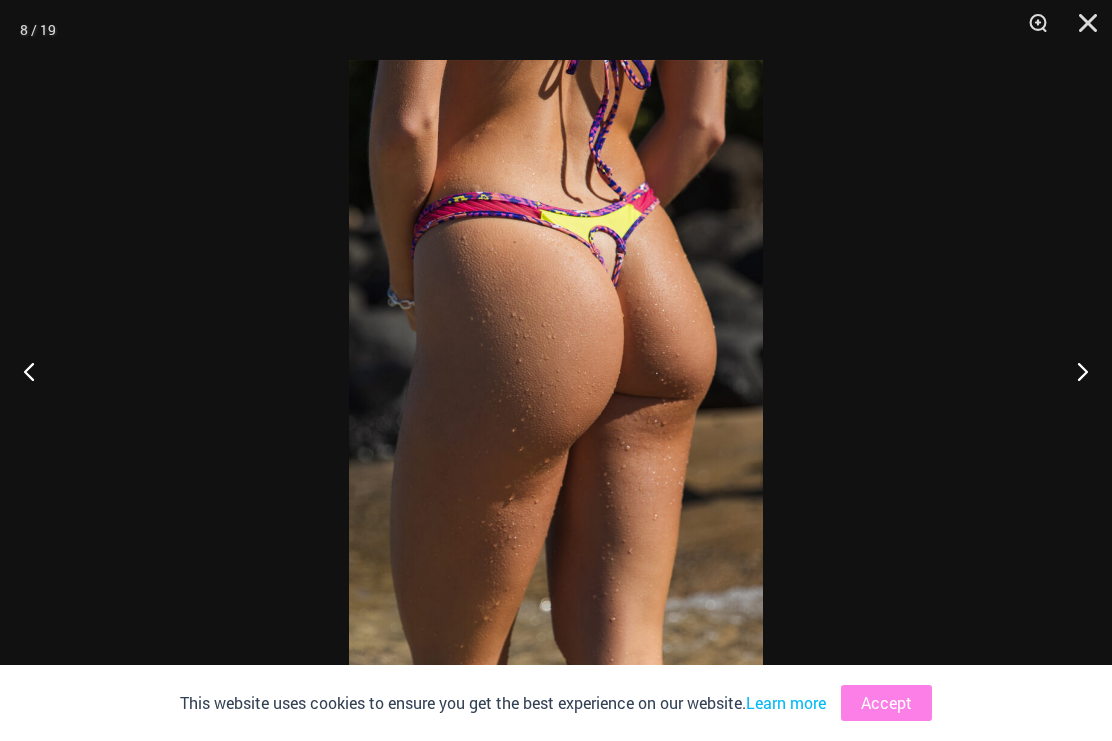 click at bounding box center (1074, 371) 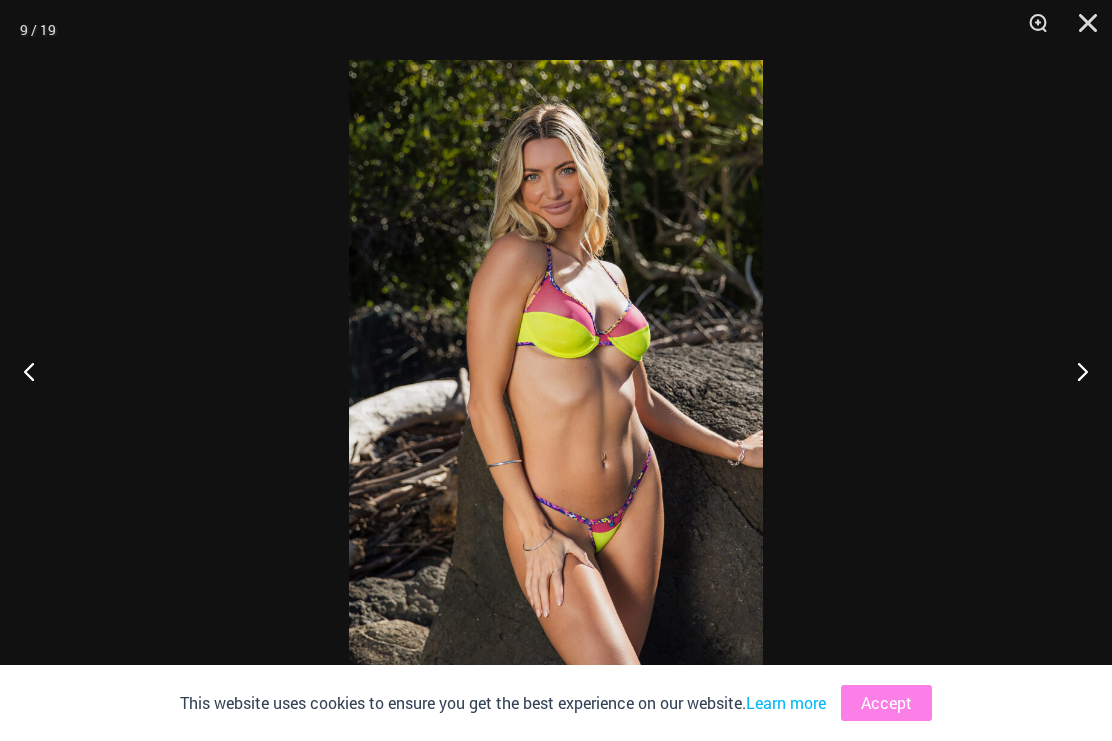 click at bounding box center (1074, 371) 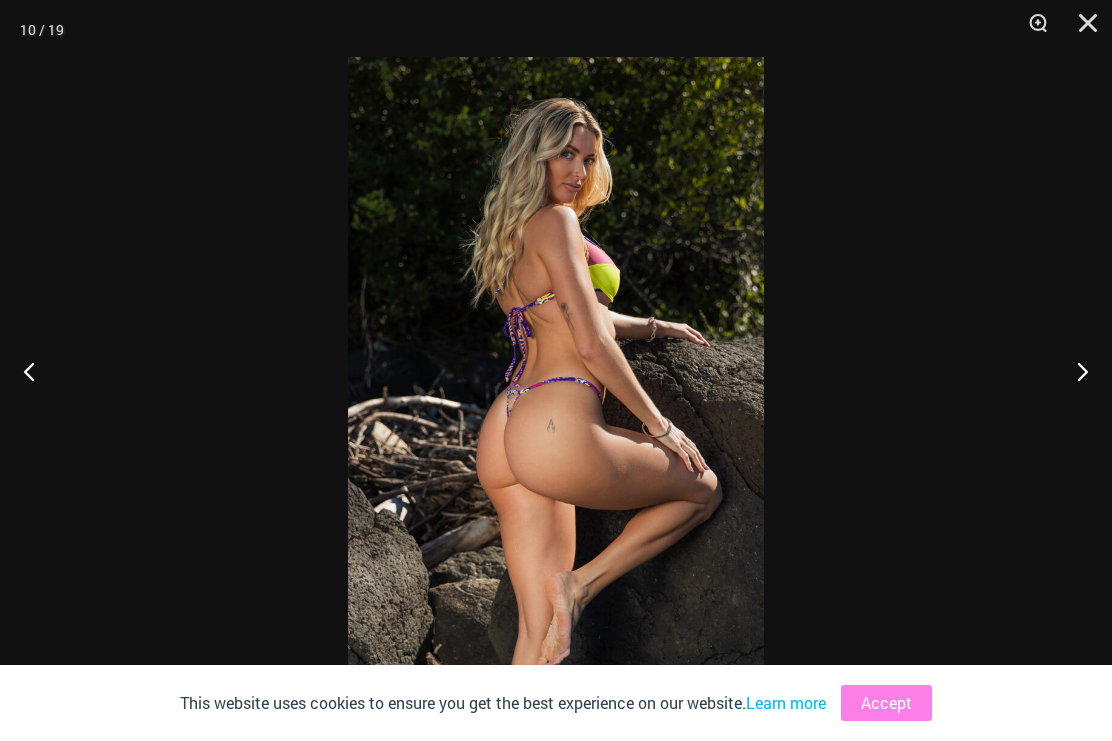 click at bounding box center (1074, 371) 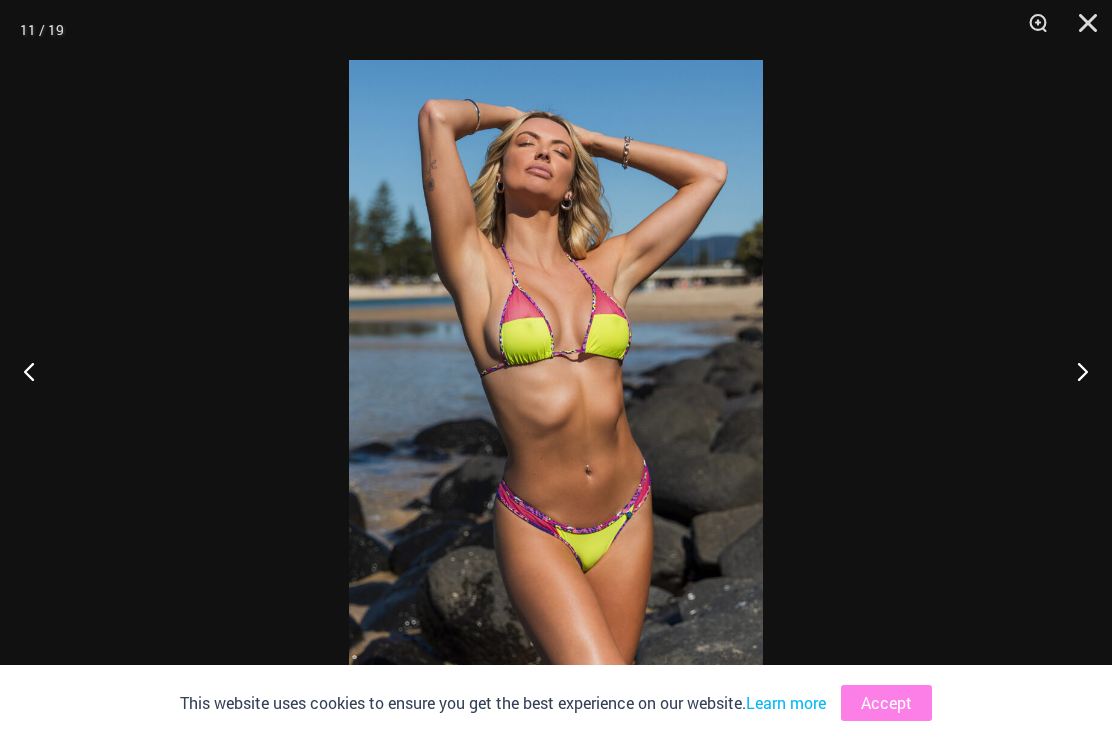click at bounding box center [1074, 371] 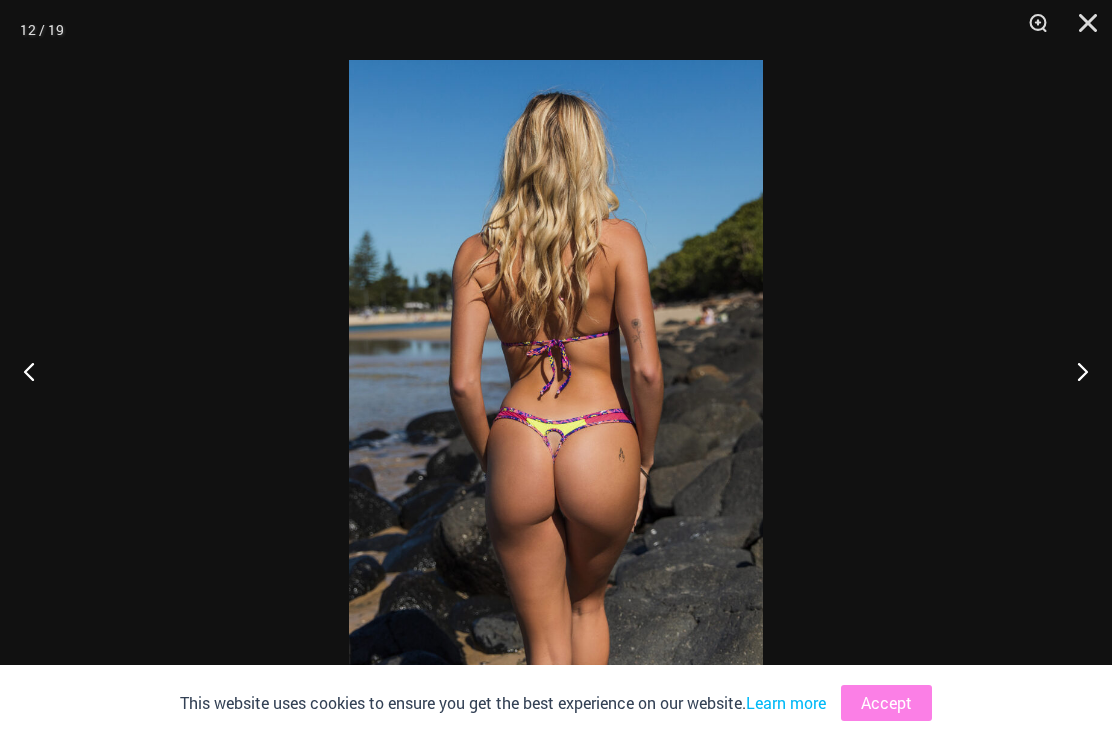 click at bounding box center [1074, 371] 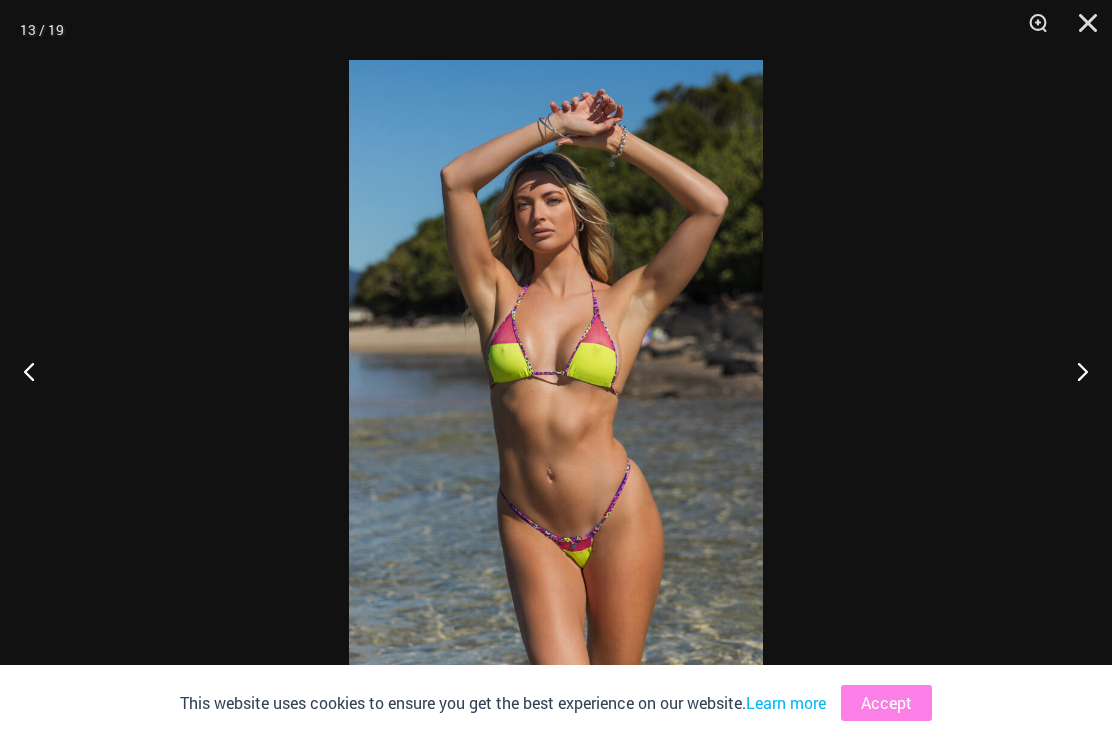 click at bounding box center (1074, 371) 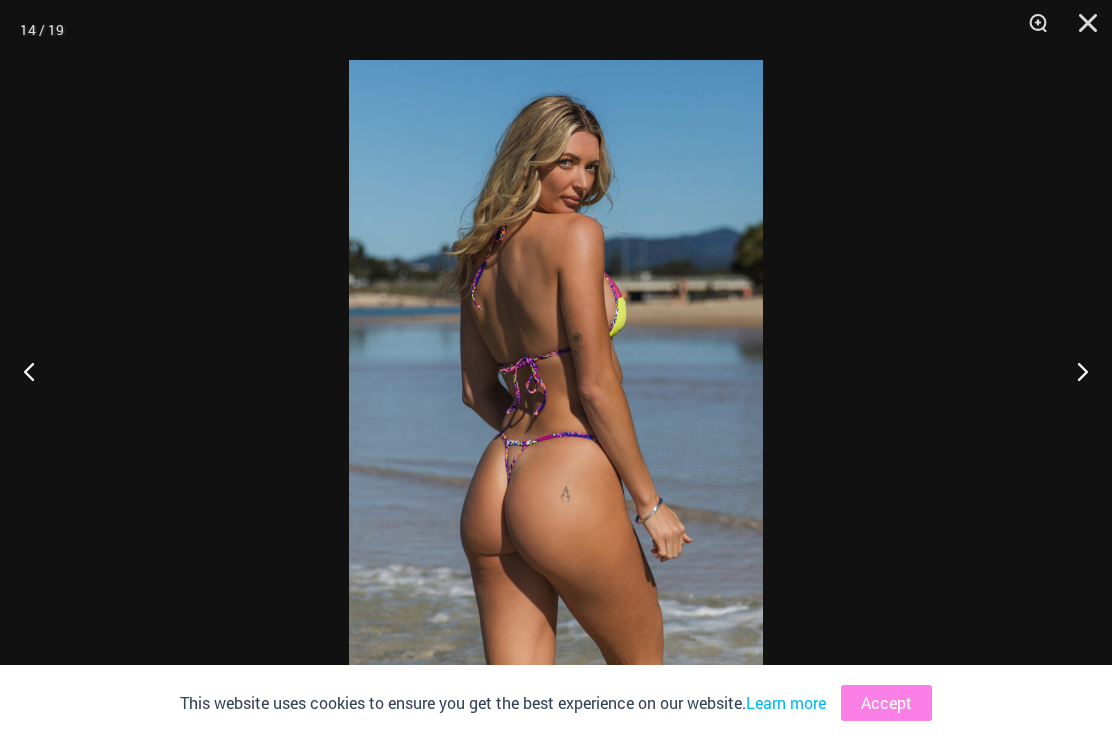 click at bounding box center (1074, 371) 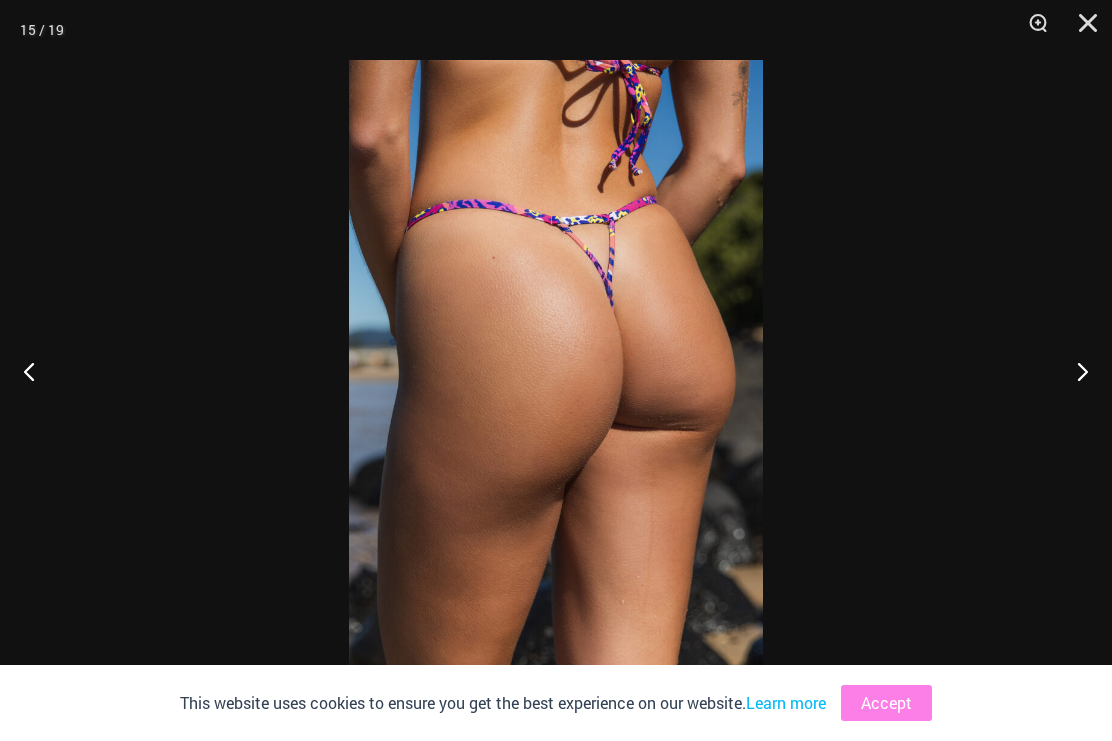 click at bounding box center (1074, 371) 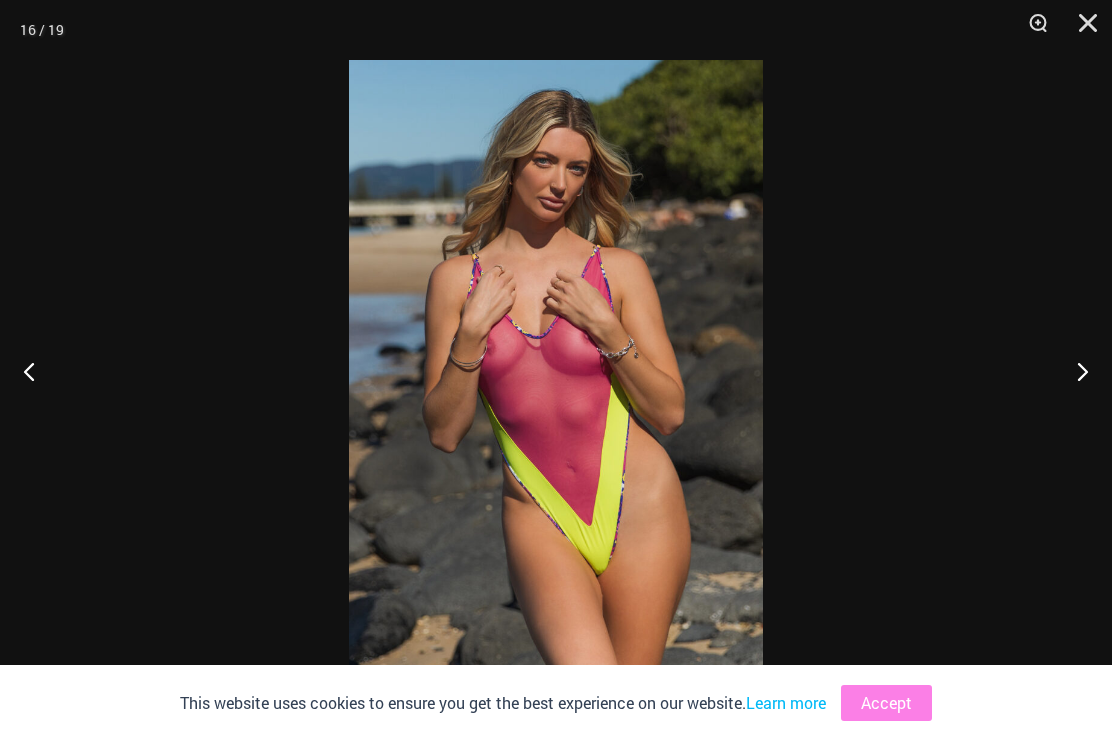 click at bounding box center (1074, 371) 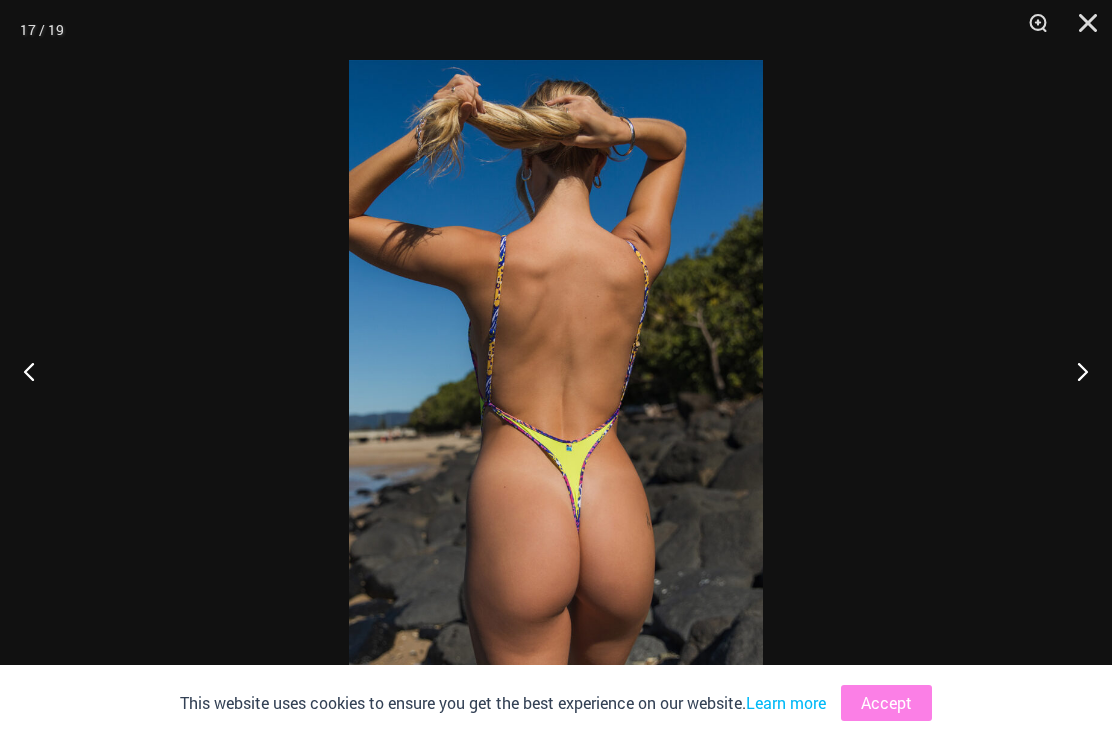 click at bounding box center (1074, 371) 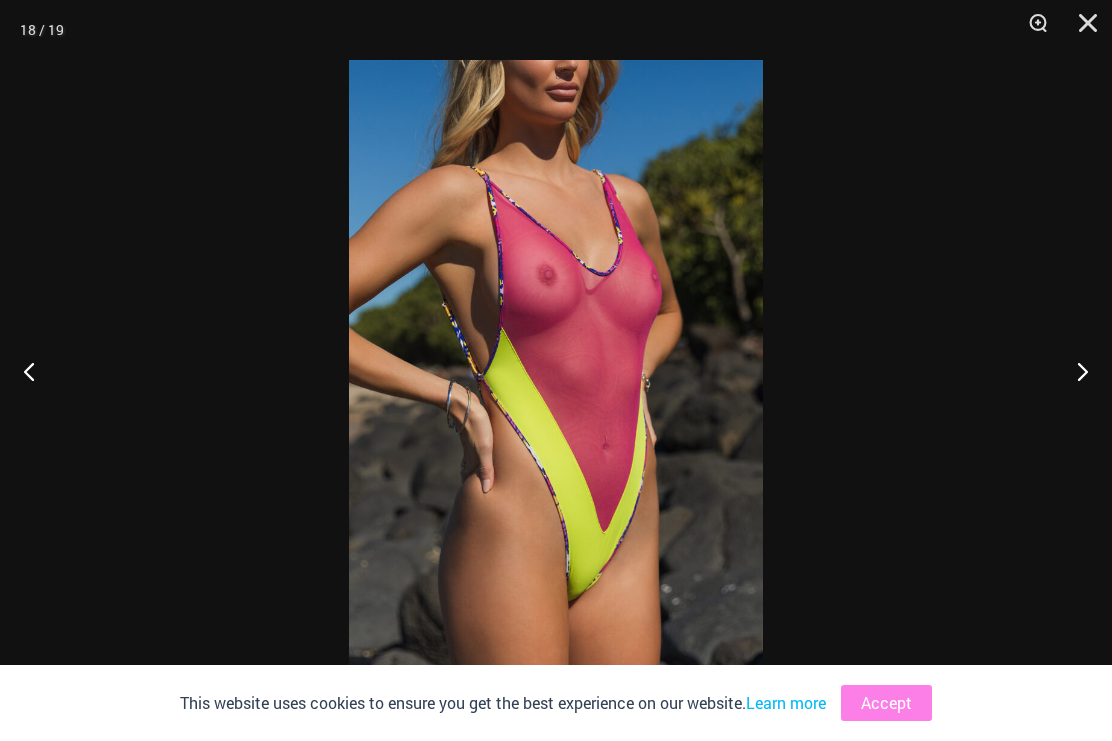 click at bounding box center [1074, 371] 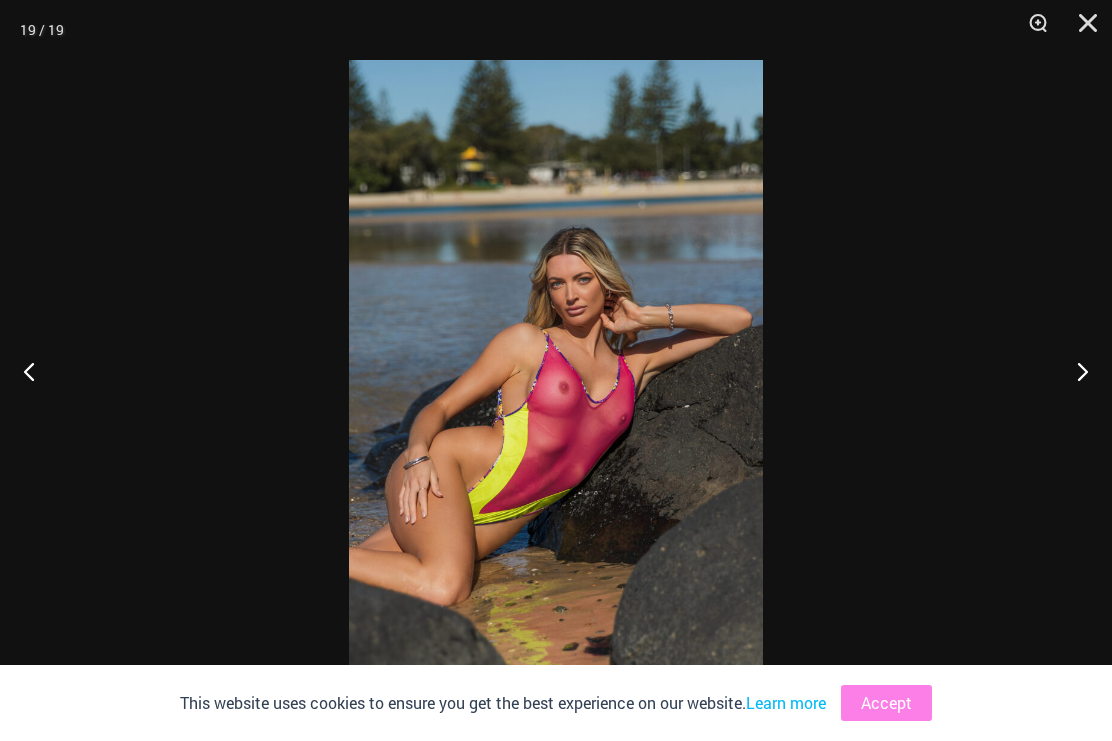 click at bounding box center (1074, 371) 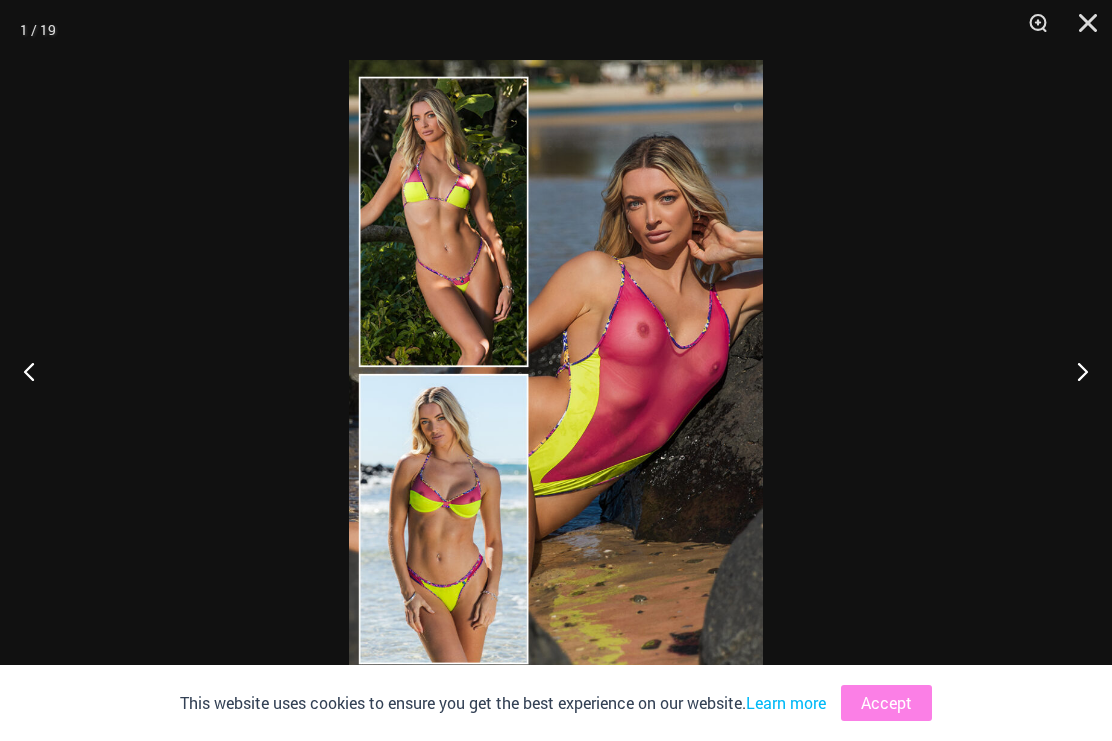 click at bounding box center (1074, 371) 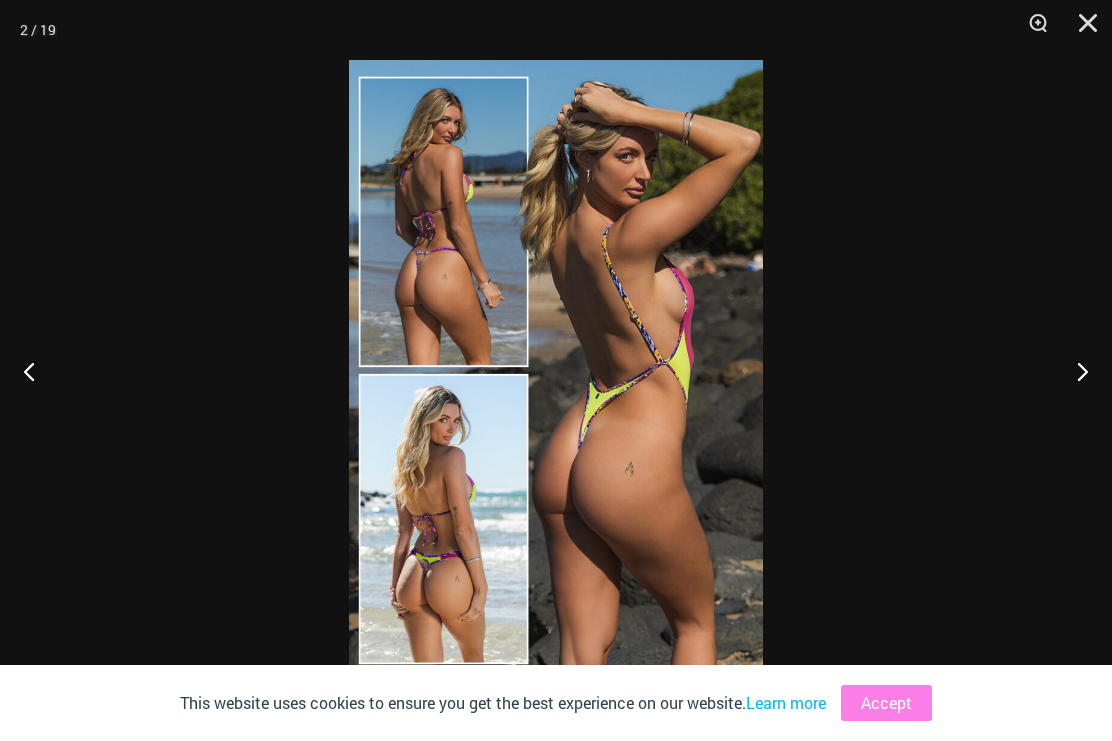 click at bounding box center [1074, 371] 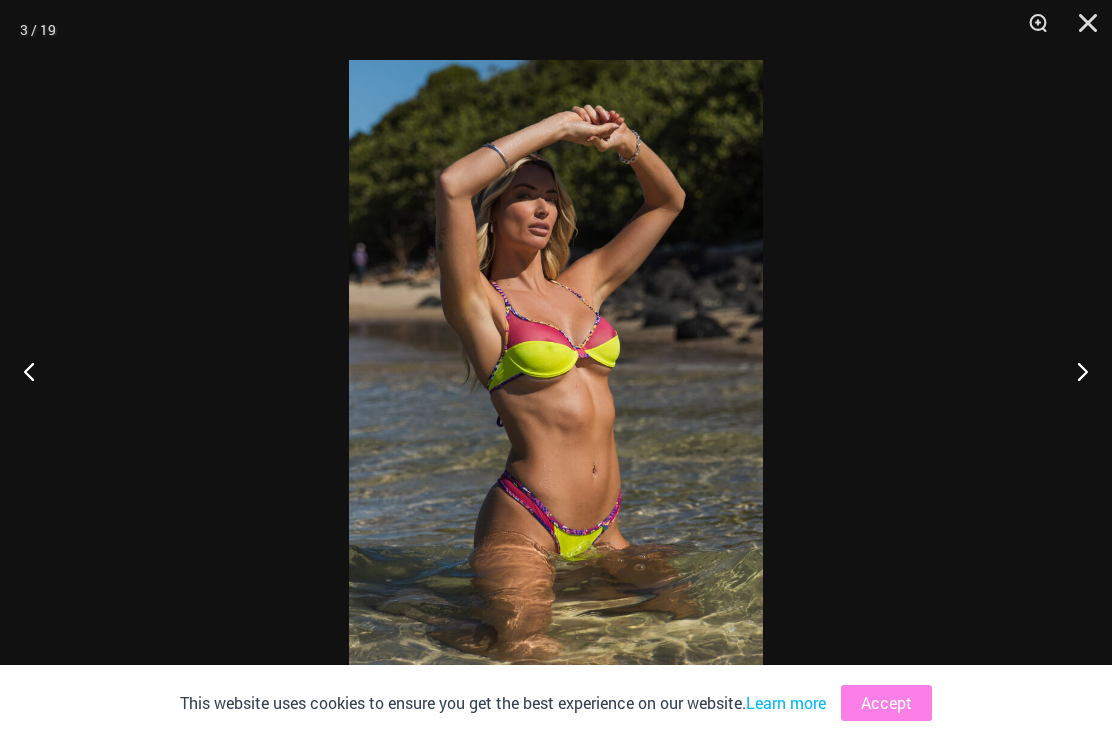 click at bounding box center [1074, 371] 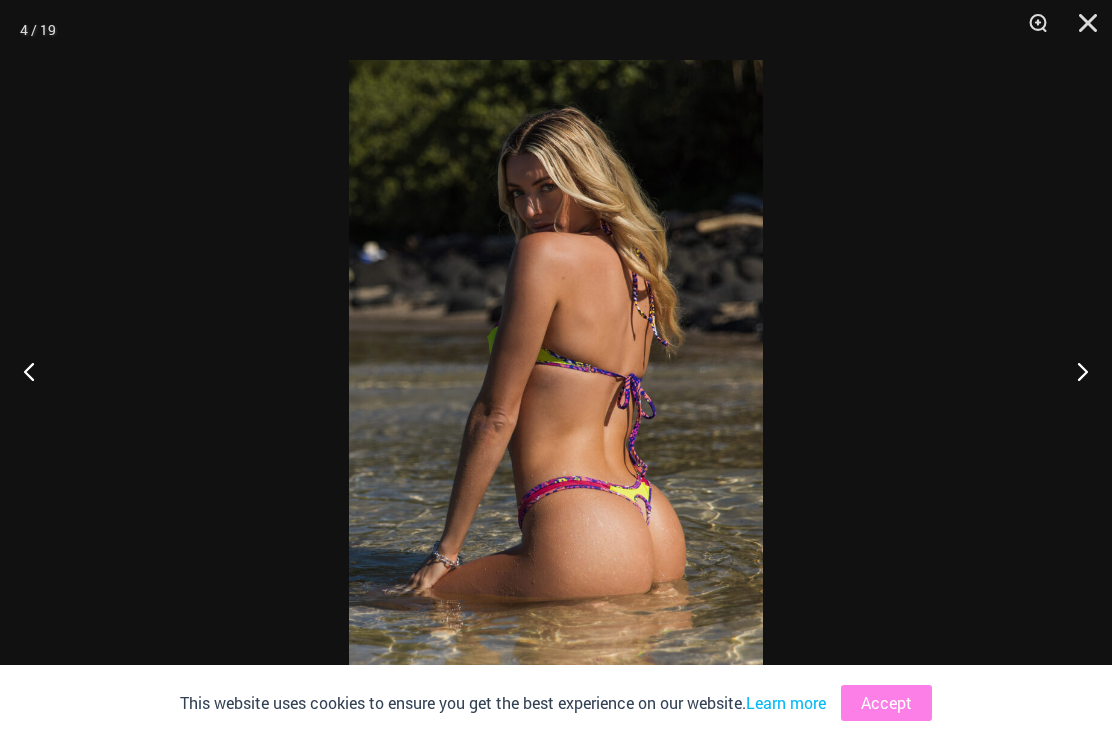 click at bounding box center (1074, 371) 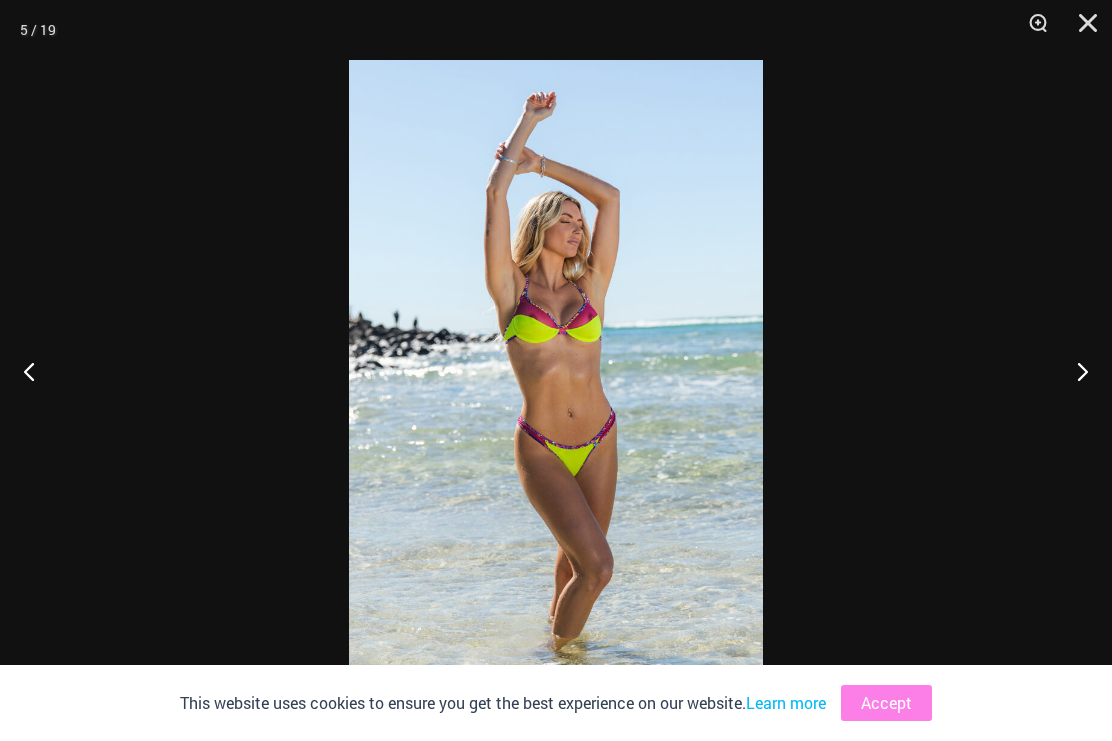 click at bounding box center (1074, 371) 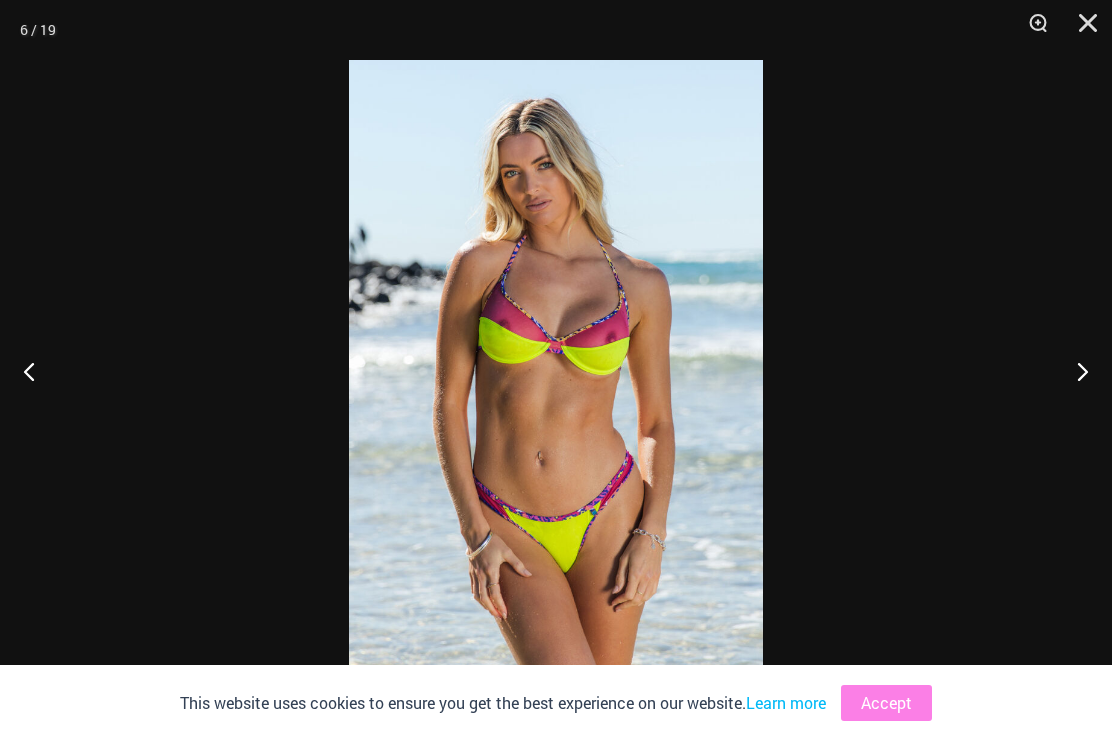 click at bounding box center [1074, 371] 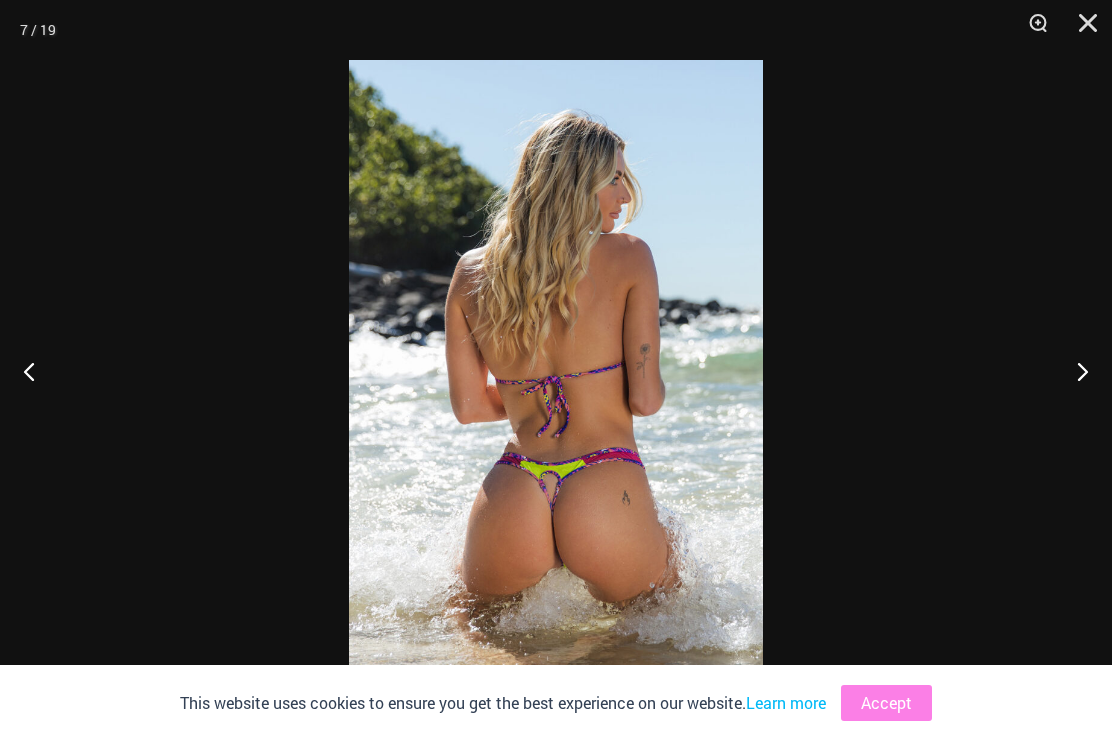 click at bounding box center (1074, 371) 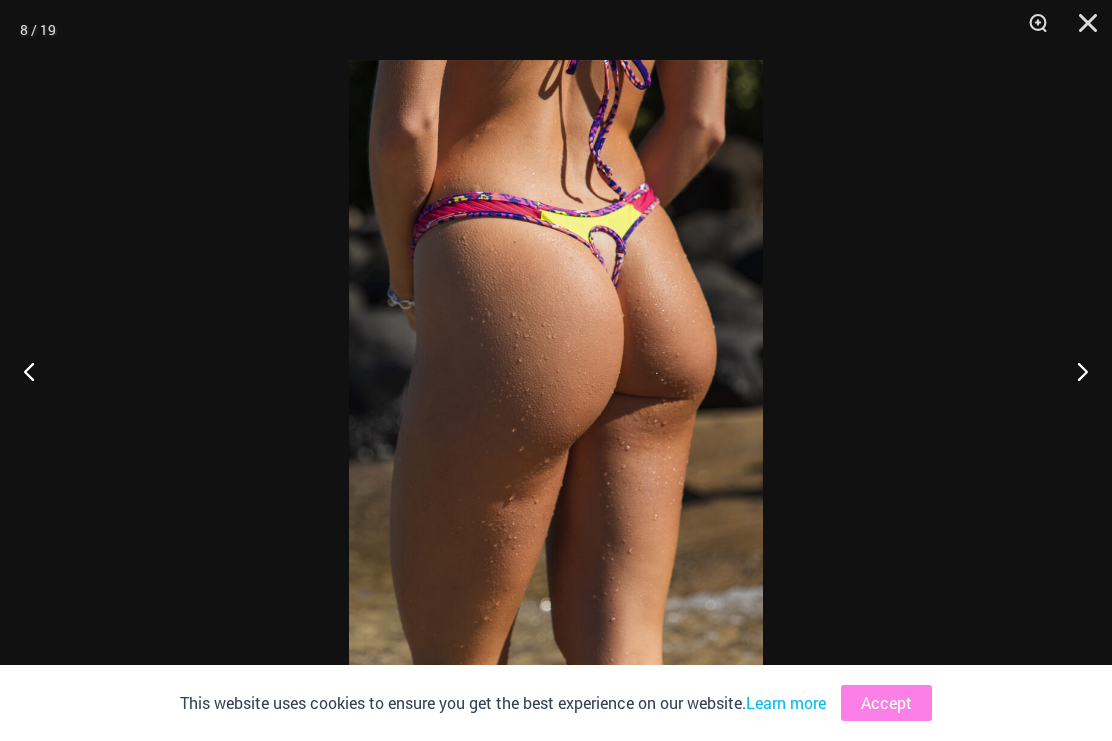 click at bounding box center (1074, 371) 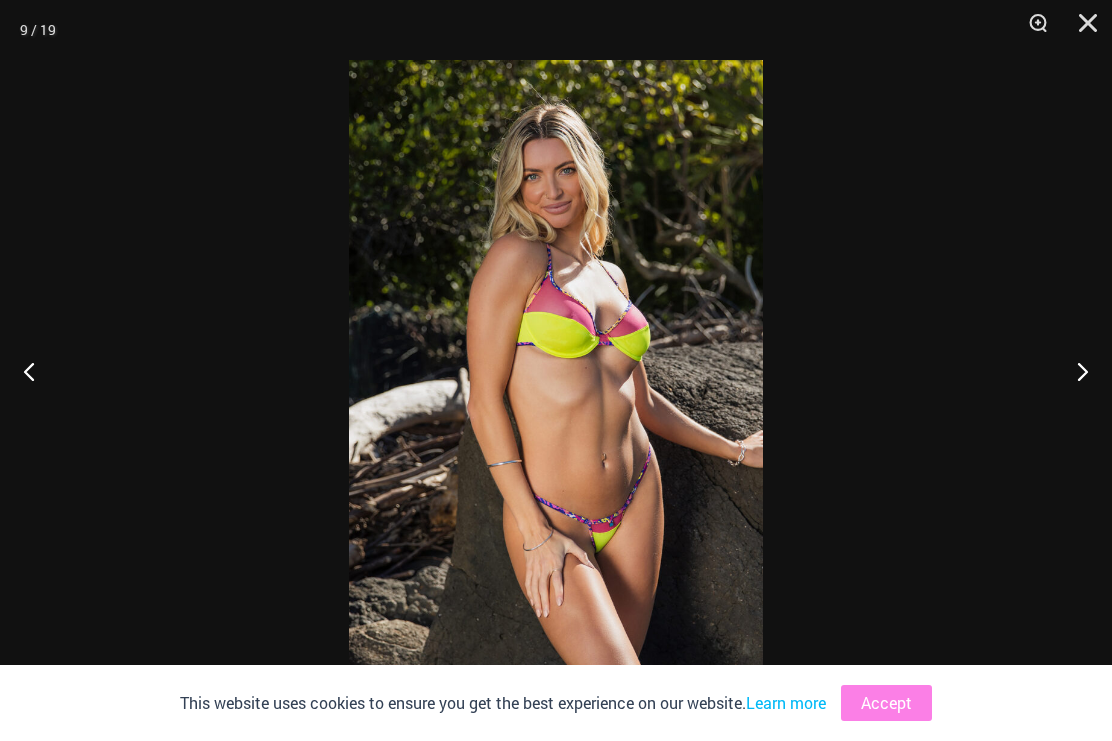 click at bounding box center [1074, 371] 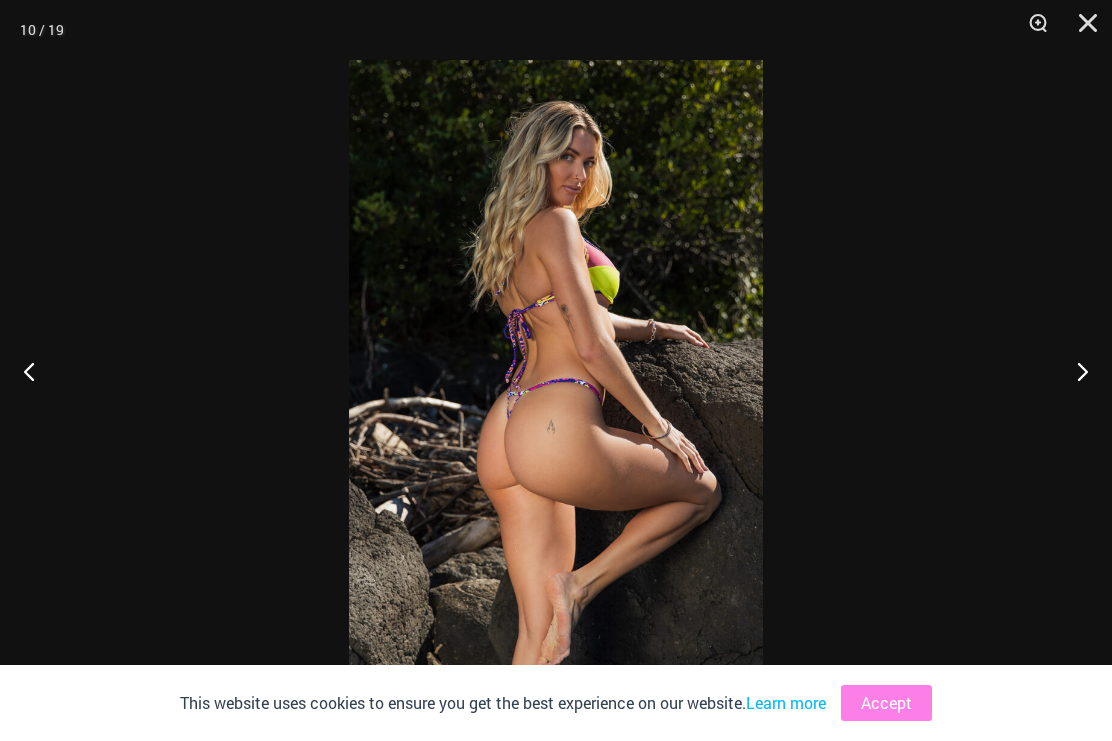 click at bounding box center [1074, 371] 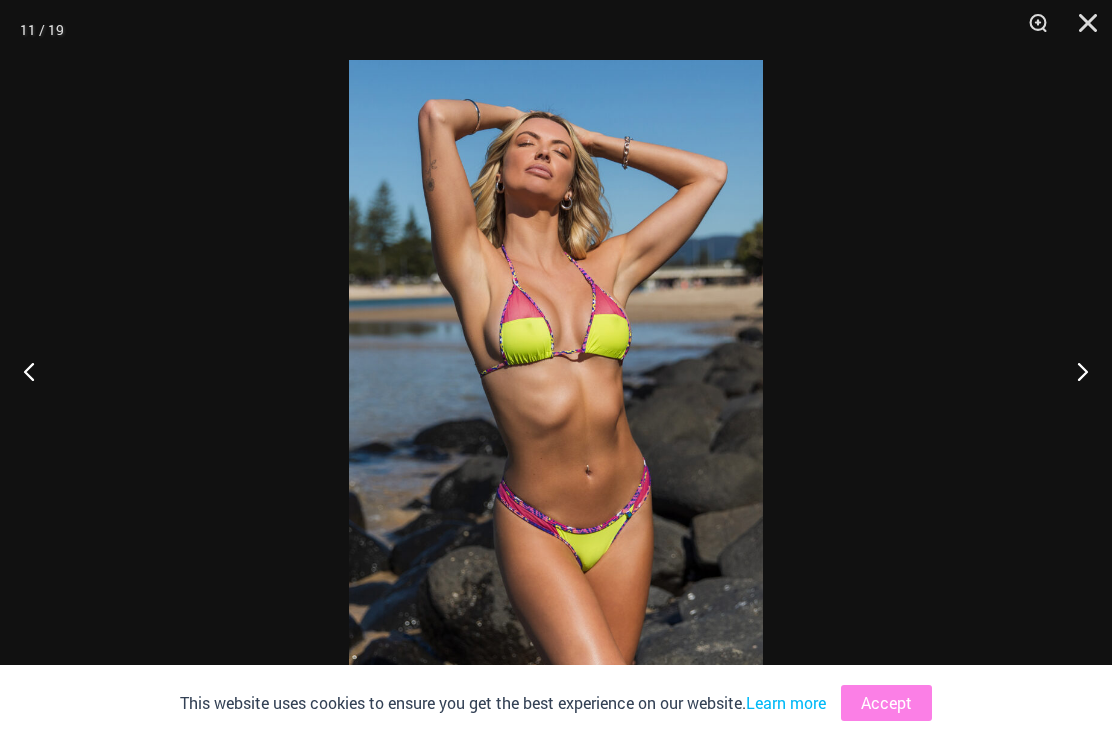click at bounding box center [1074, 371] 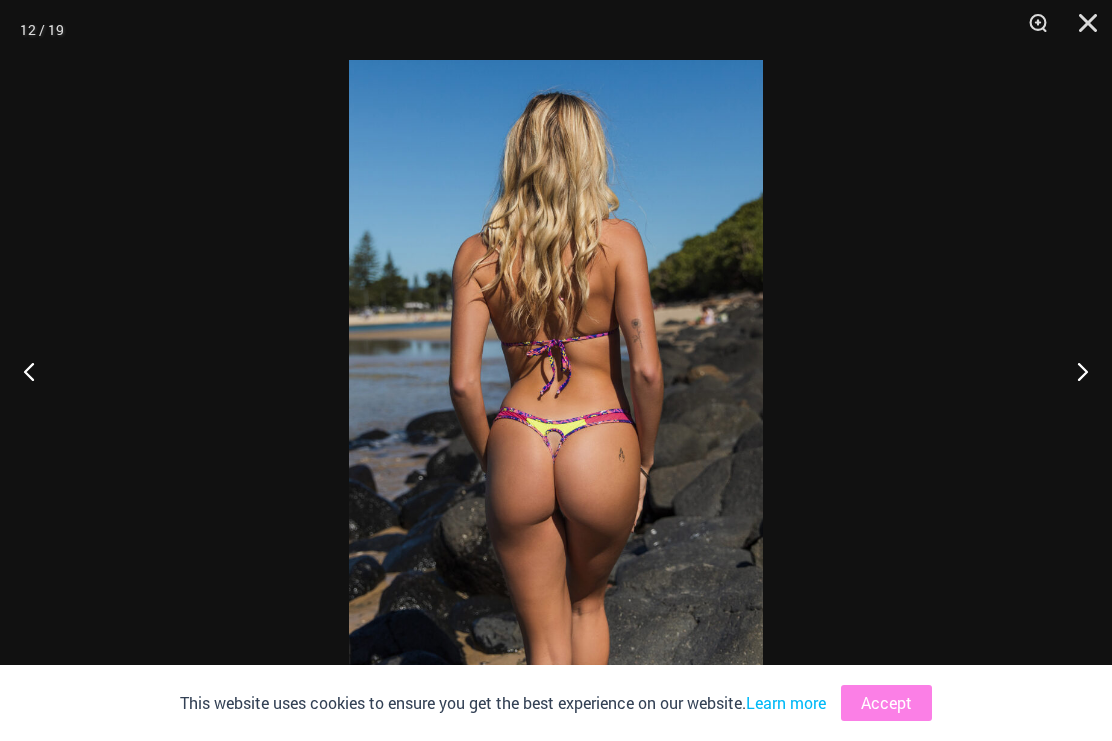 click at bounding box center [1074, 371] 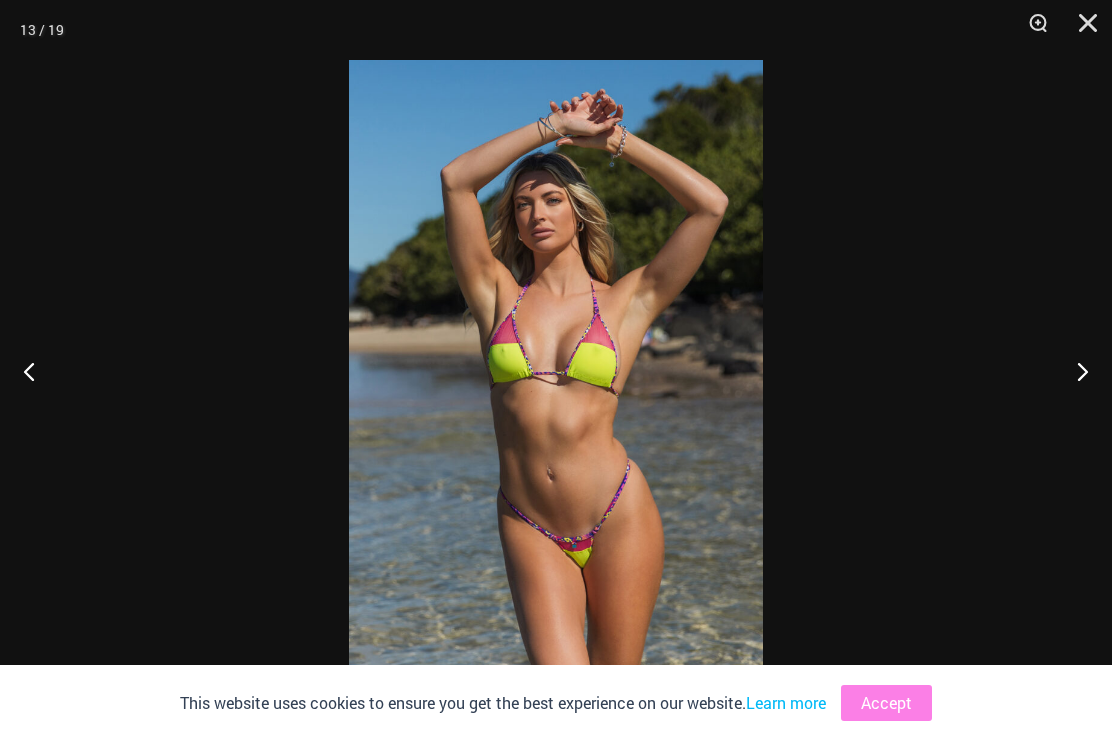 click at bounding box center (1074, 371) 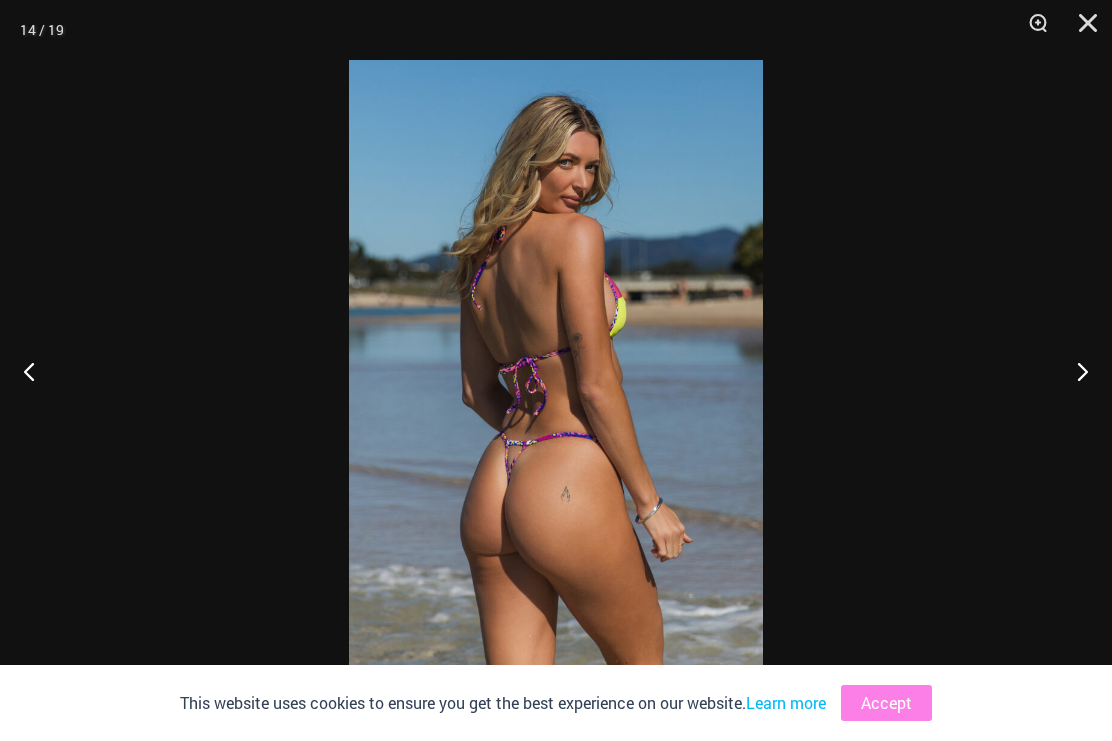 click at bounding box center (1074, 371) 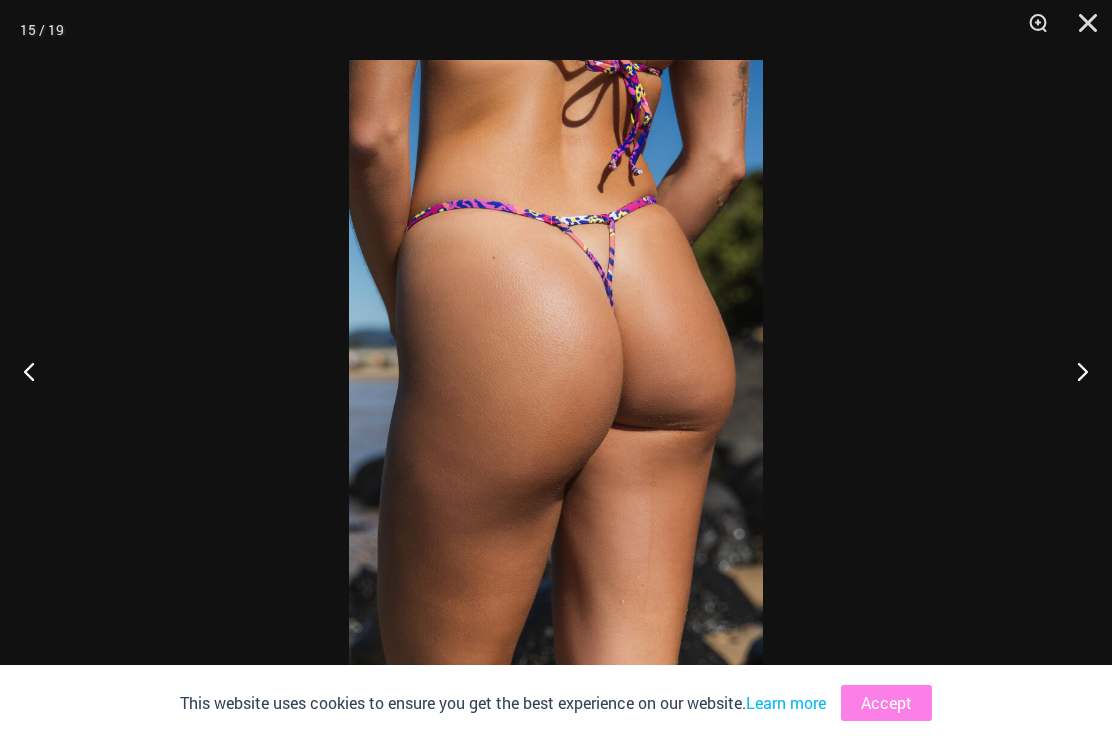 click at bounding box center [1074, 371] 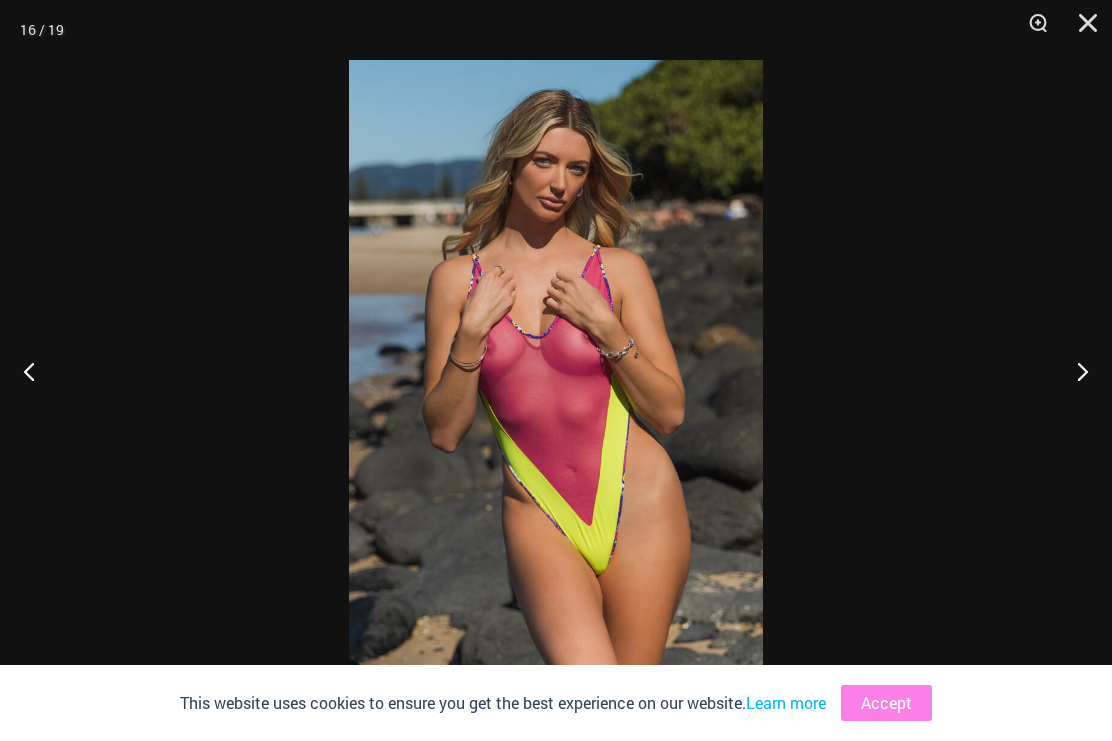 click at bounding box center (1074, 371) 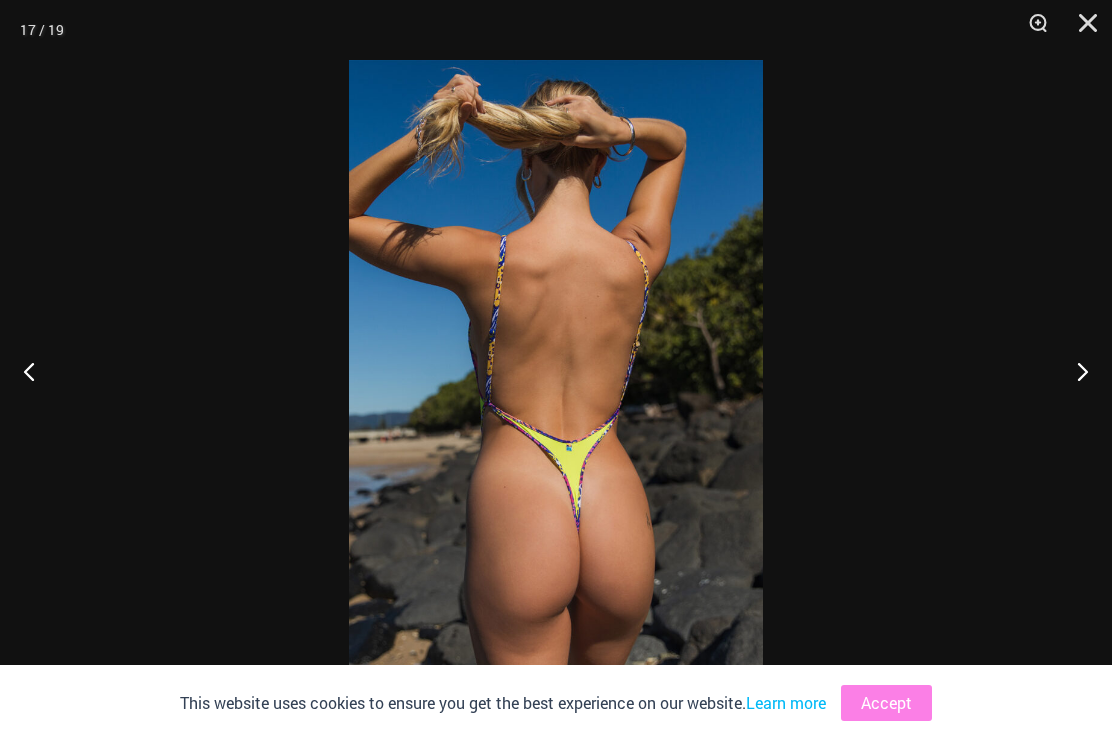 click at bounding box center [1074, 371] 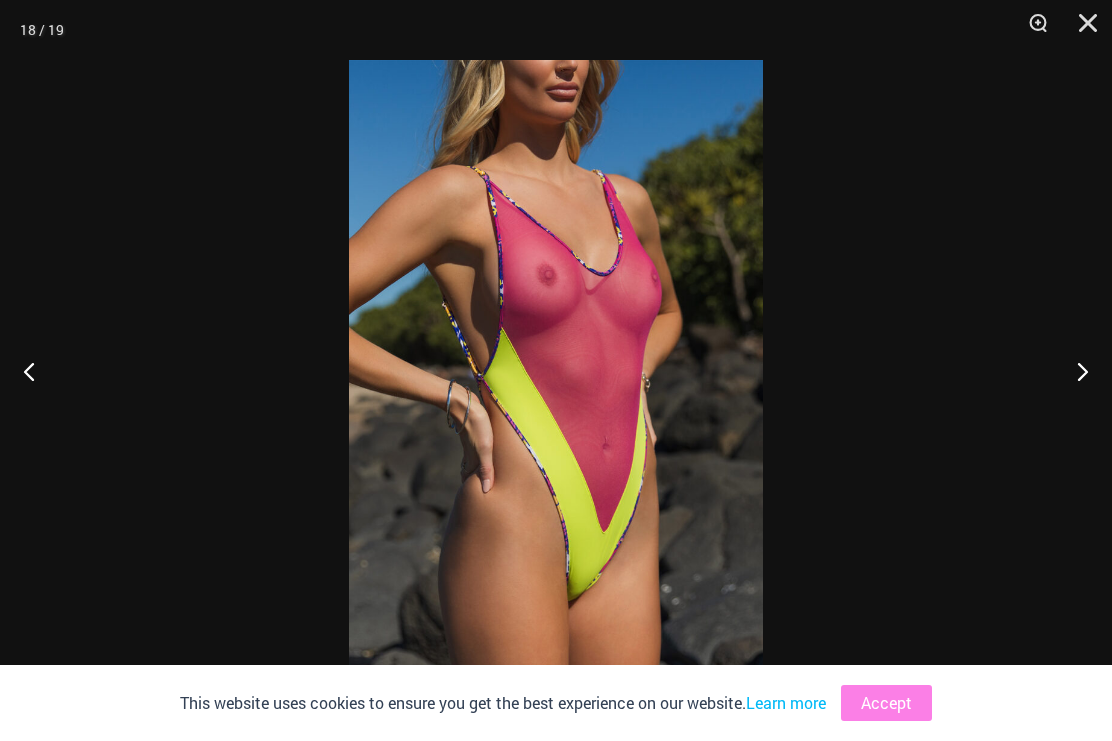 click at bounding box center (1074, 371) 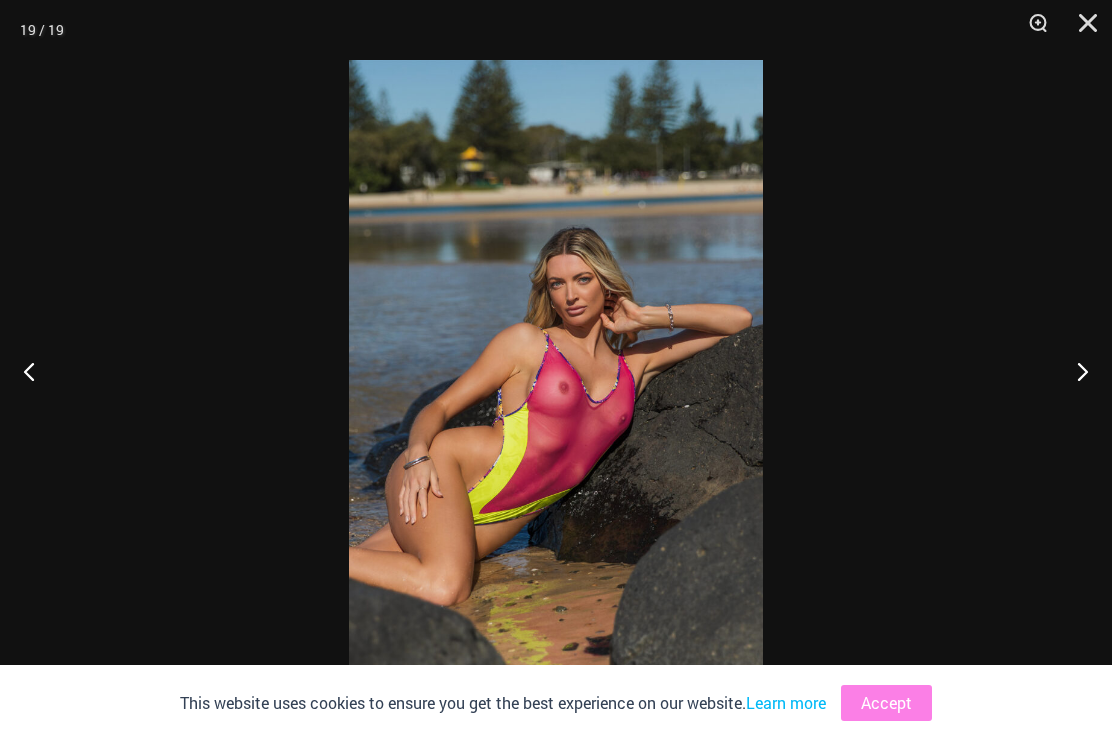 click at bounding box center (1074, 371) 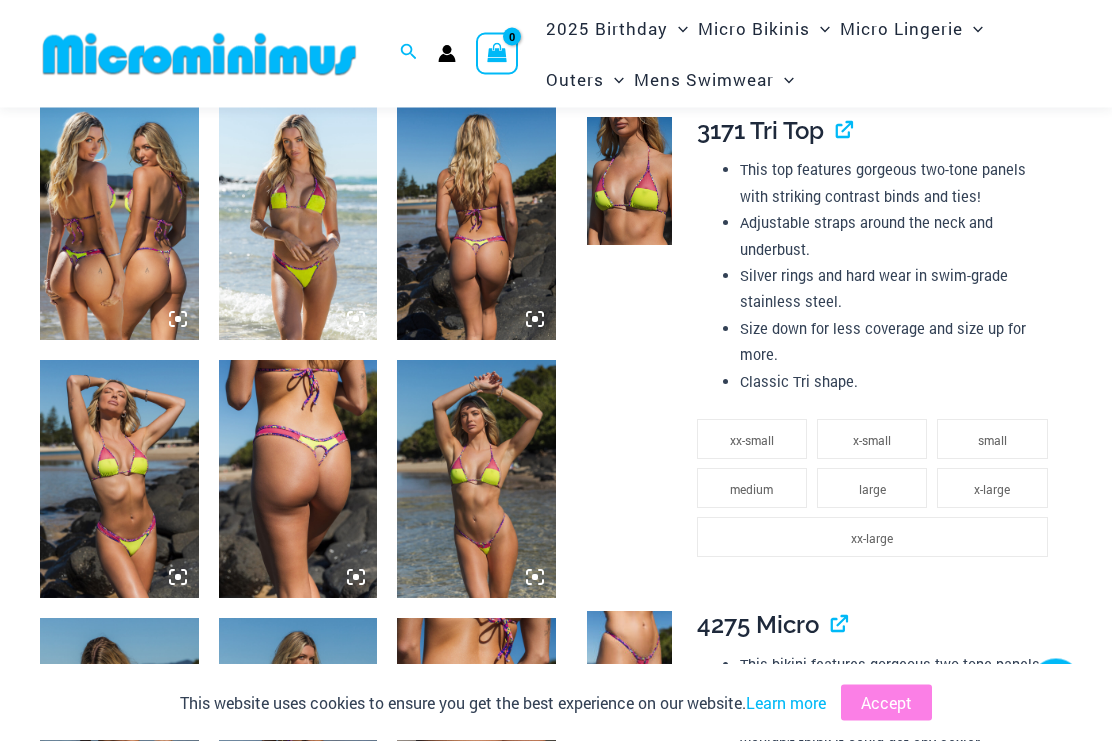 click at bounding box center (119, 222) 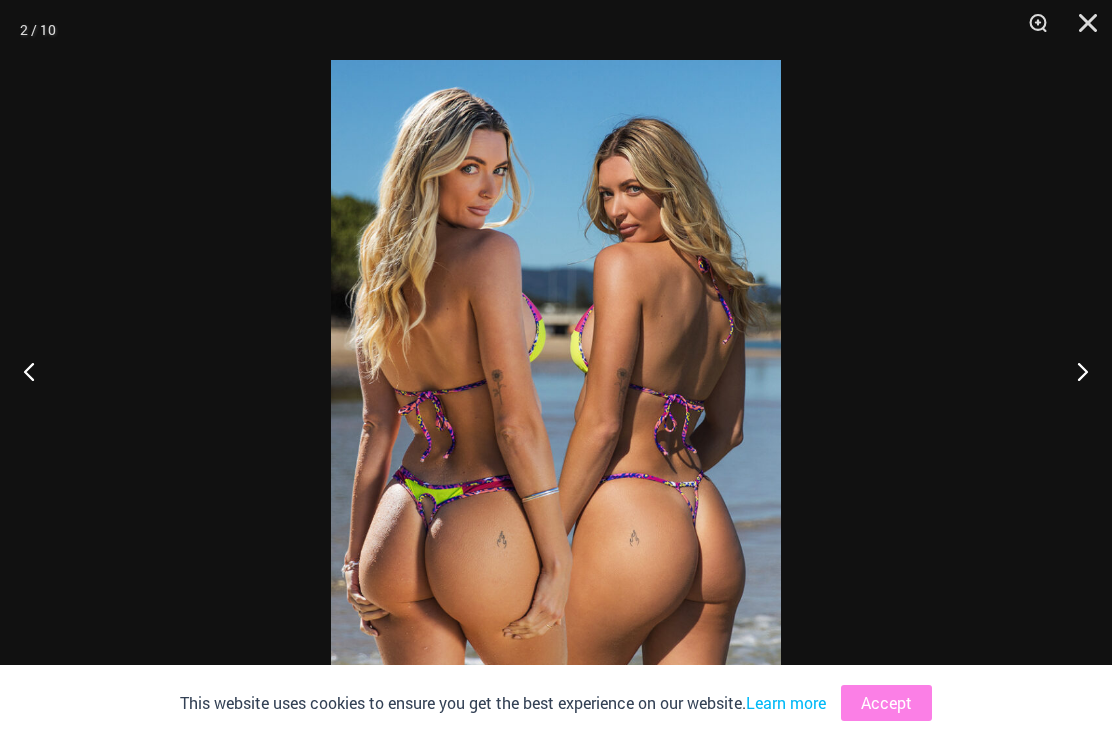 click at bounding box center [1074, 371] 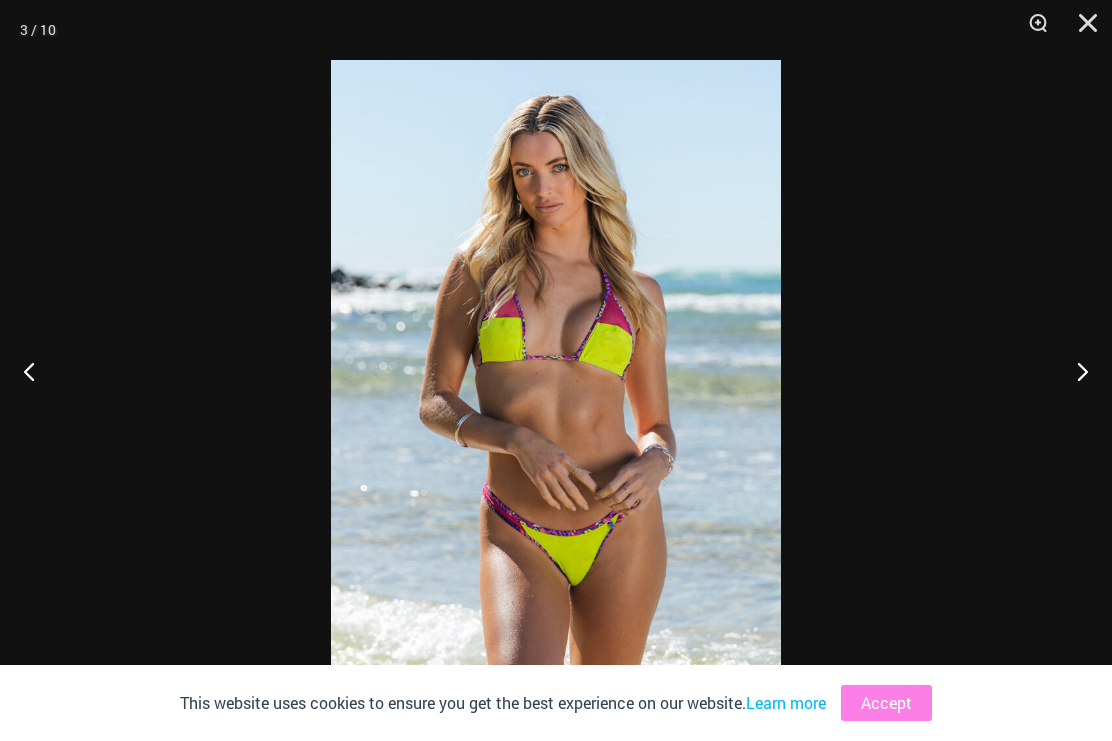 click at bounding box center [1074, 371] 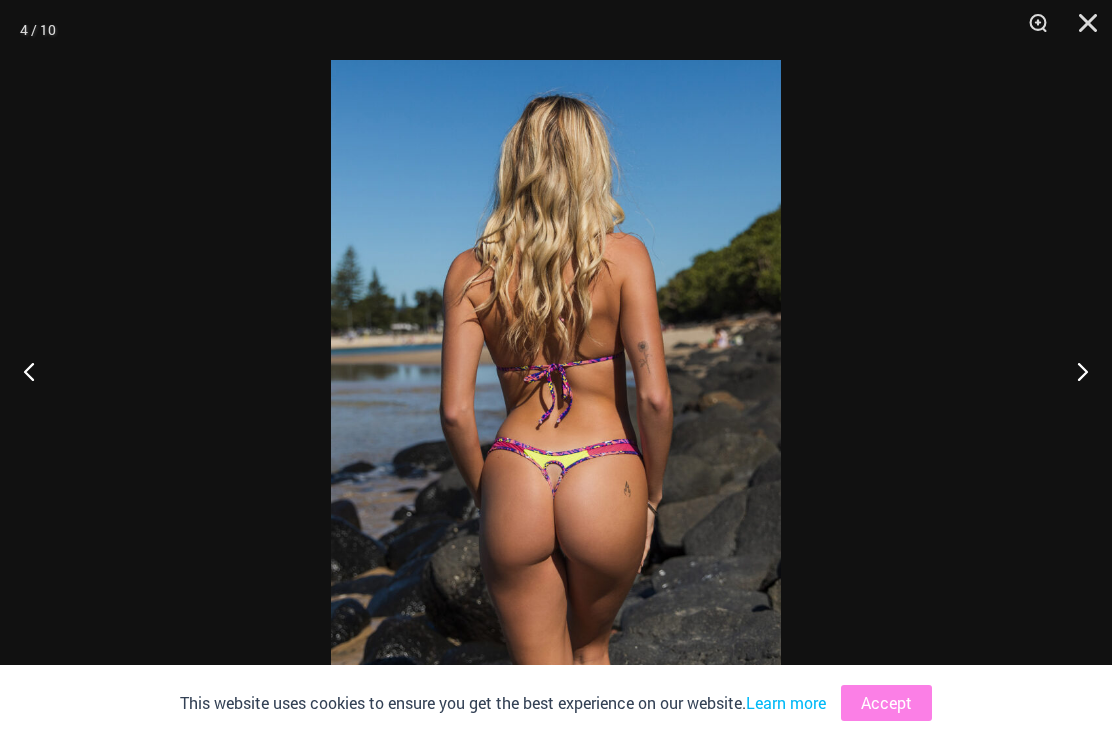 click at bounding box center [1074, 371] 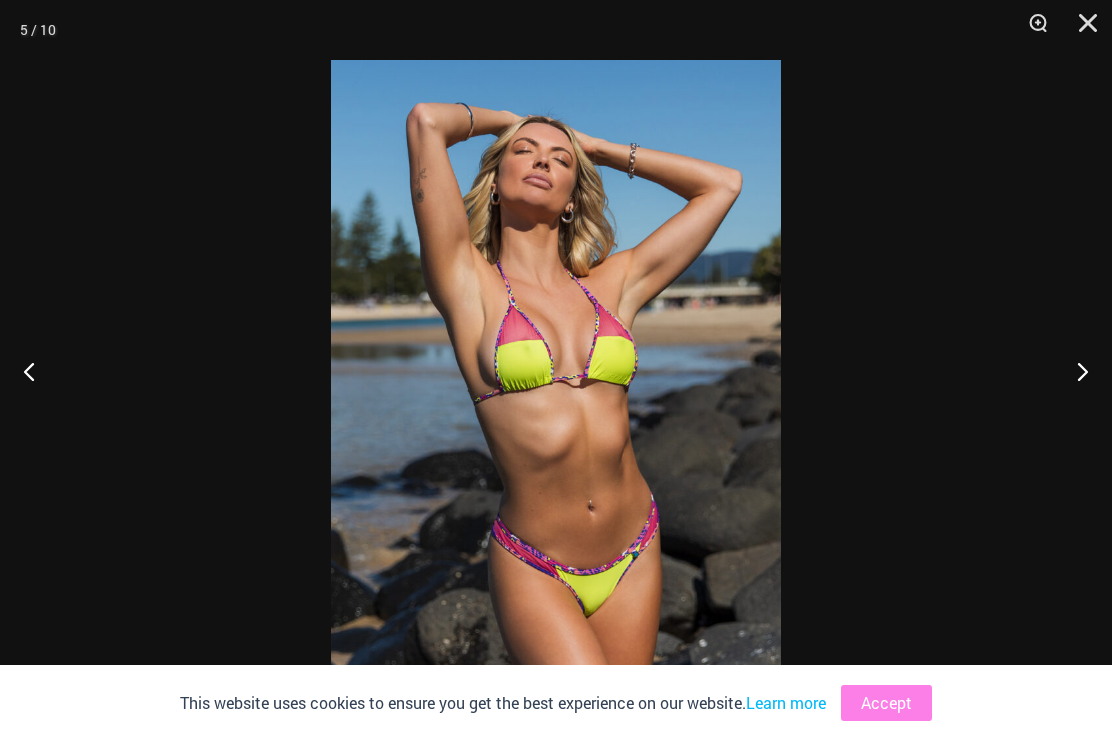 click at bounding box center [1074, 371] 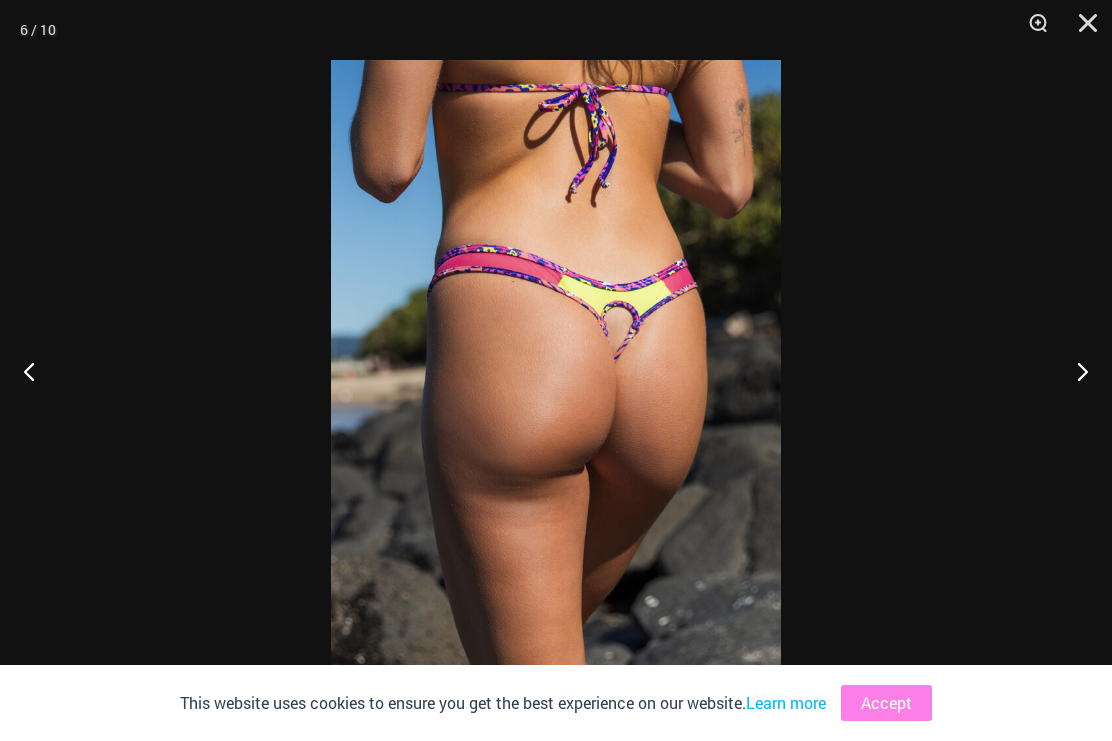 click at bounding box center (1074, 371) 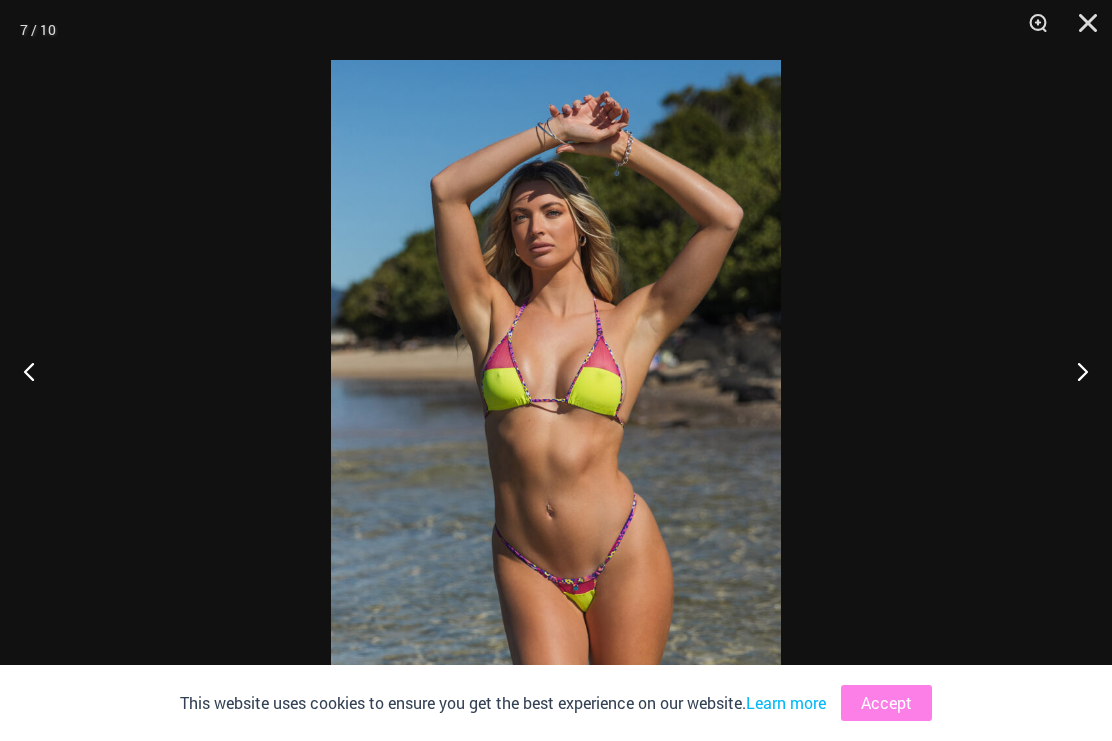 click at bounding box center (1074, 371) 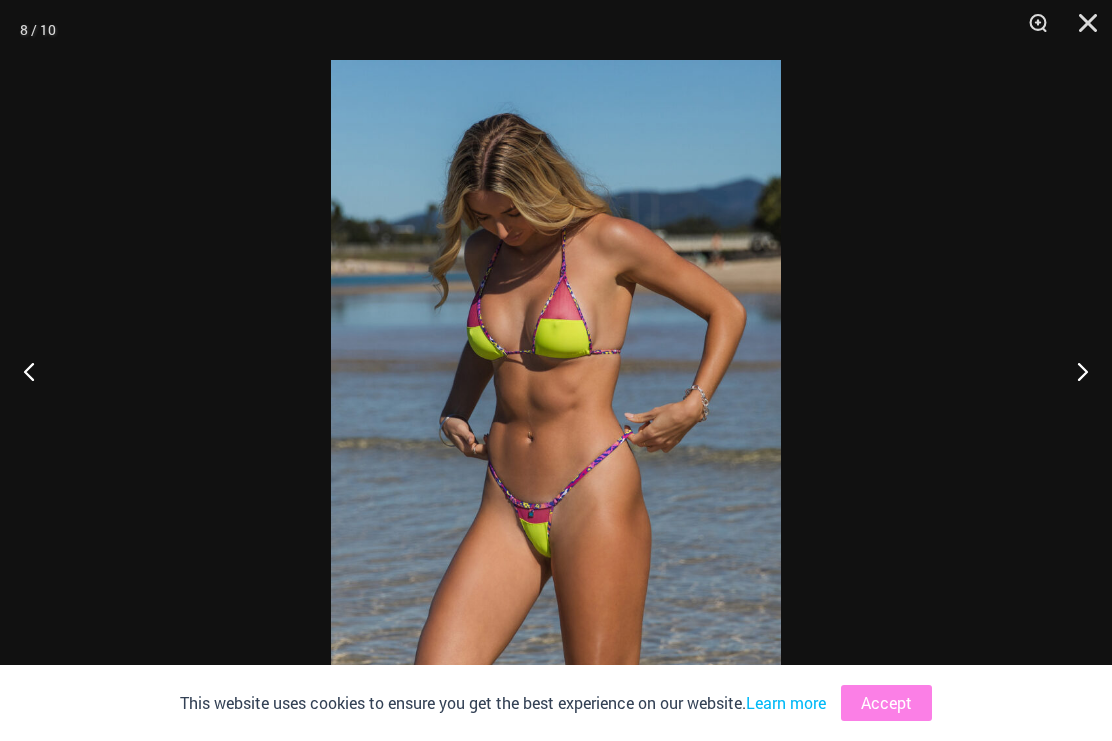 click at bounding box center (1074, 371) 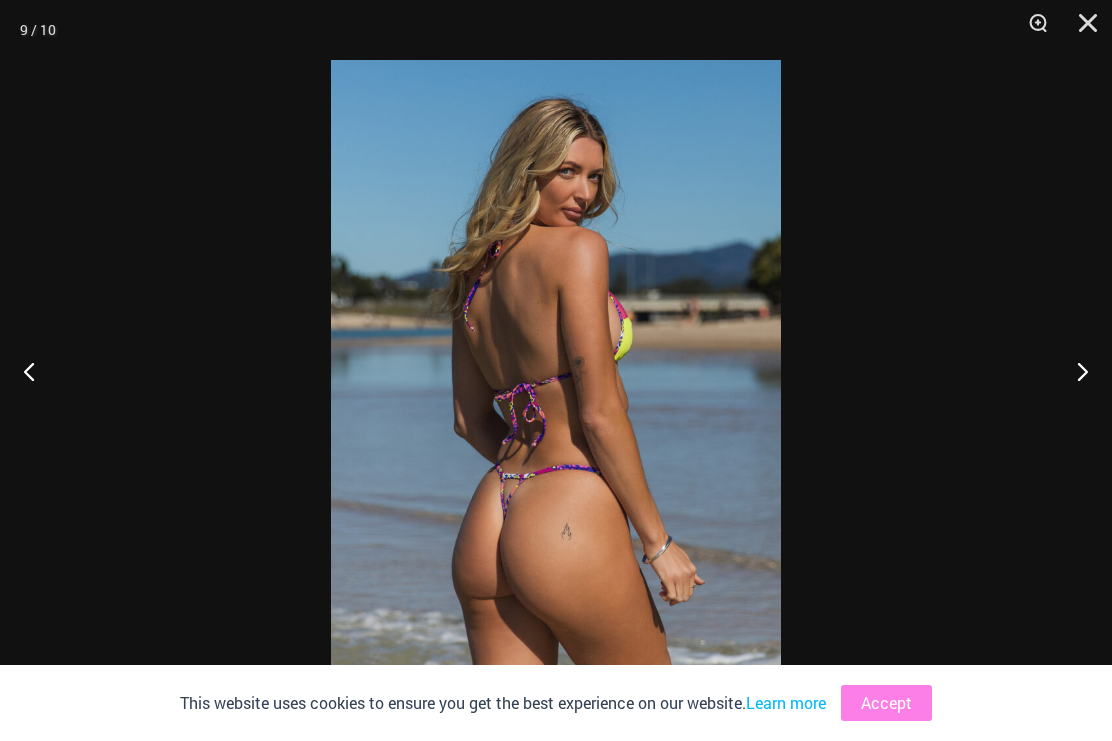 click at bounding box center [1074, 371] 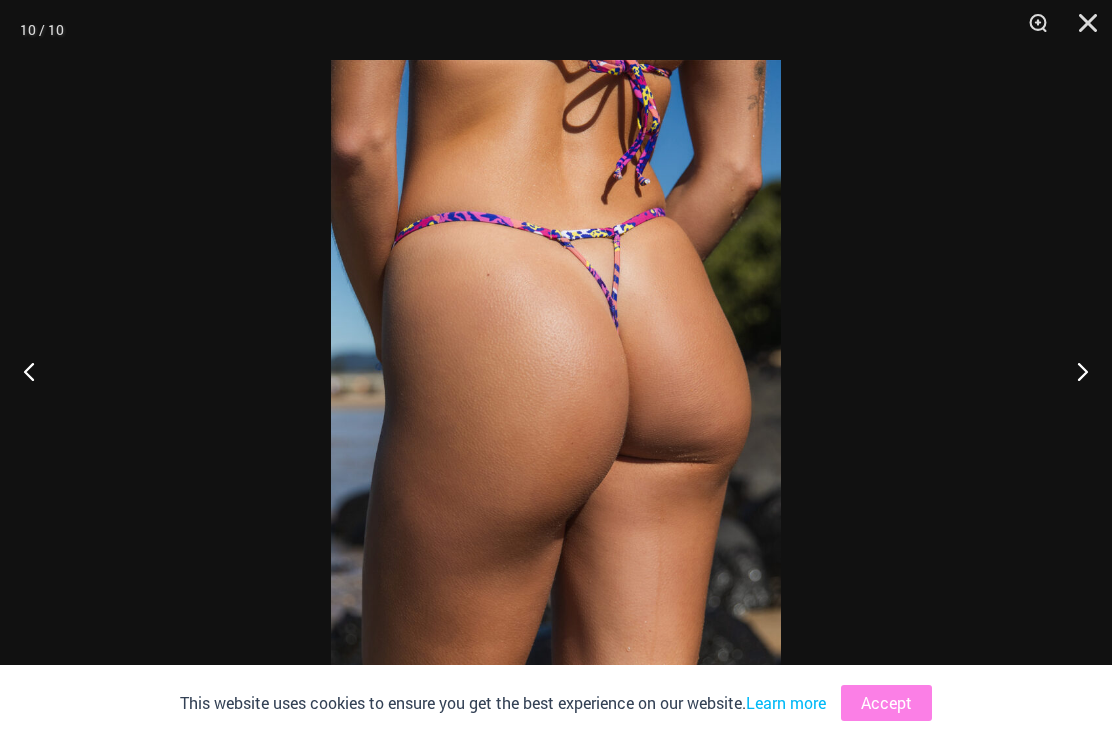 click at bounding box center [1074, 371] 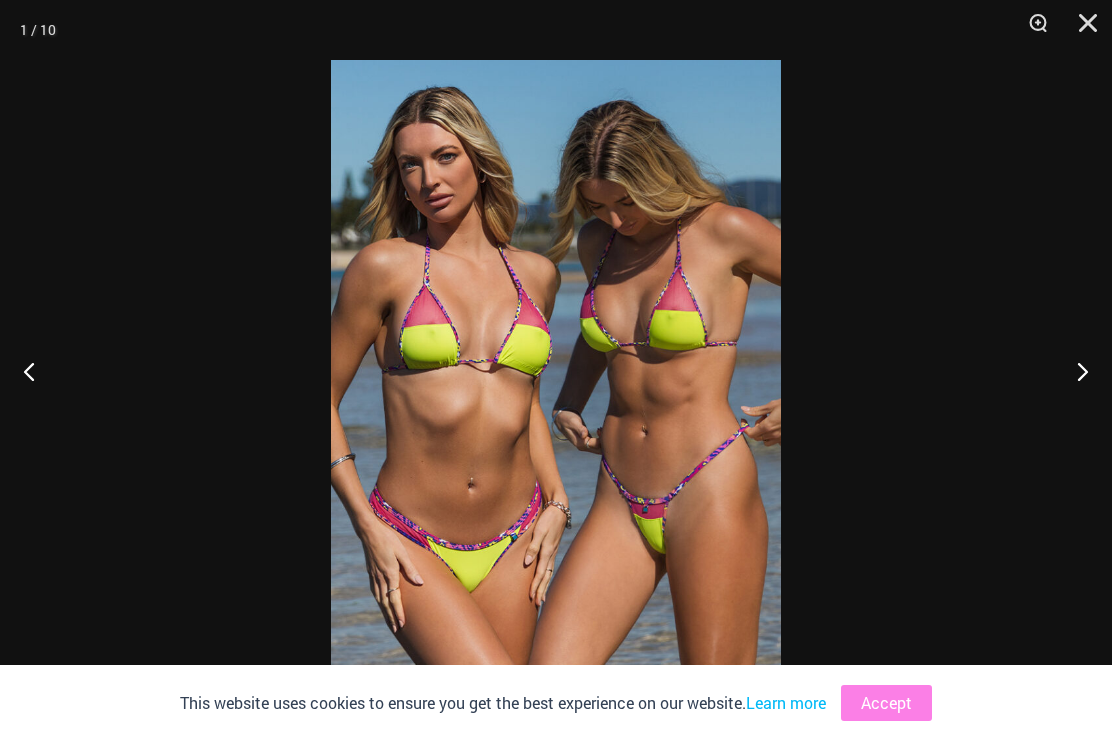 click at bounding box center (1074, 371) 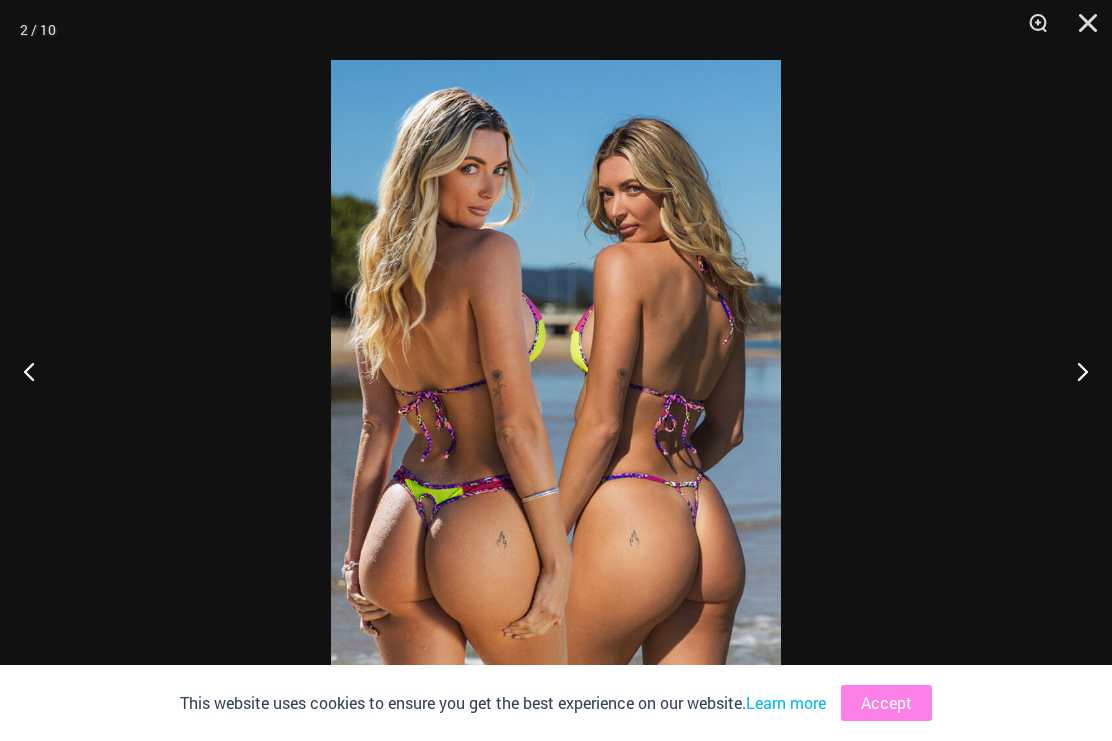 click at bounding box center (1074, 371) 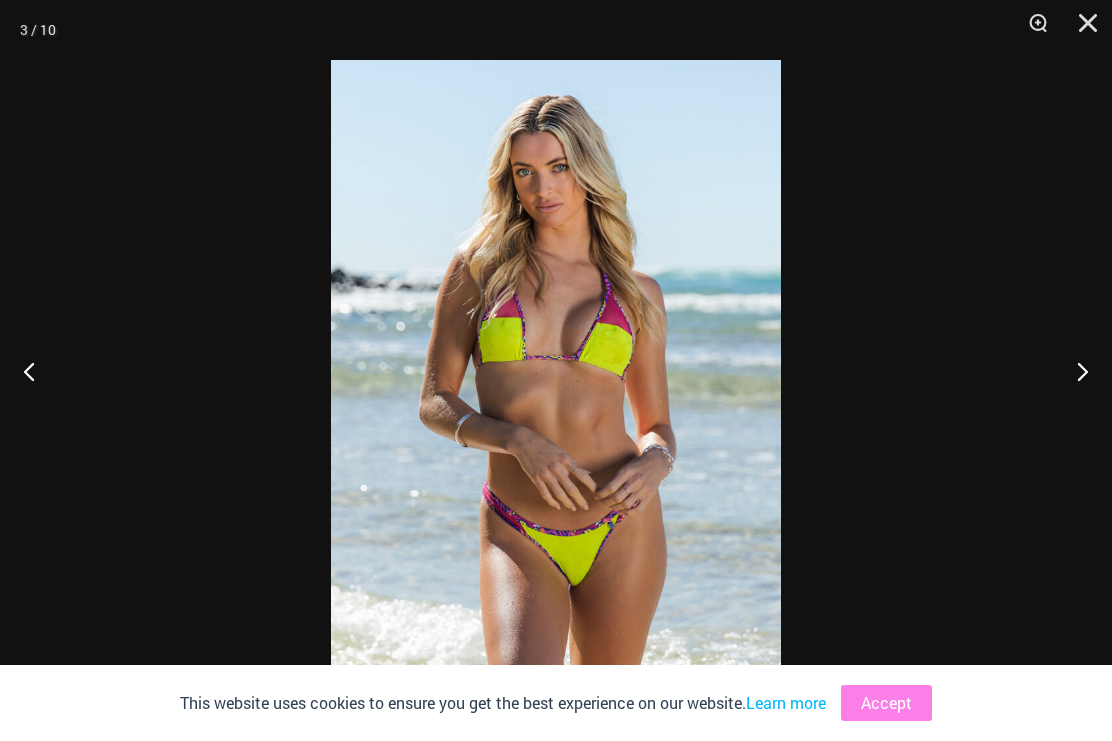 click at bounding box center (1074, 371) 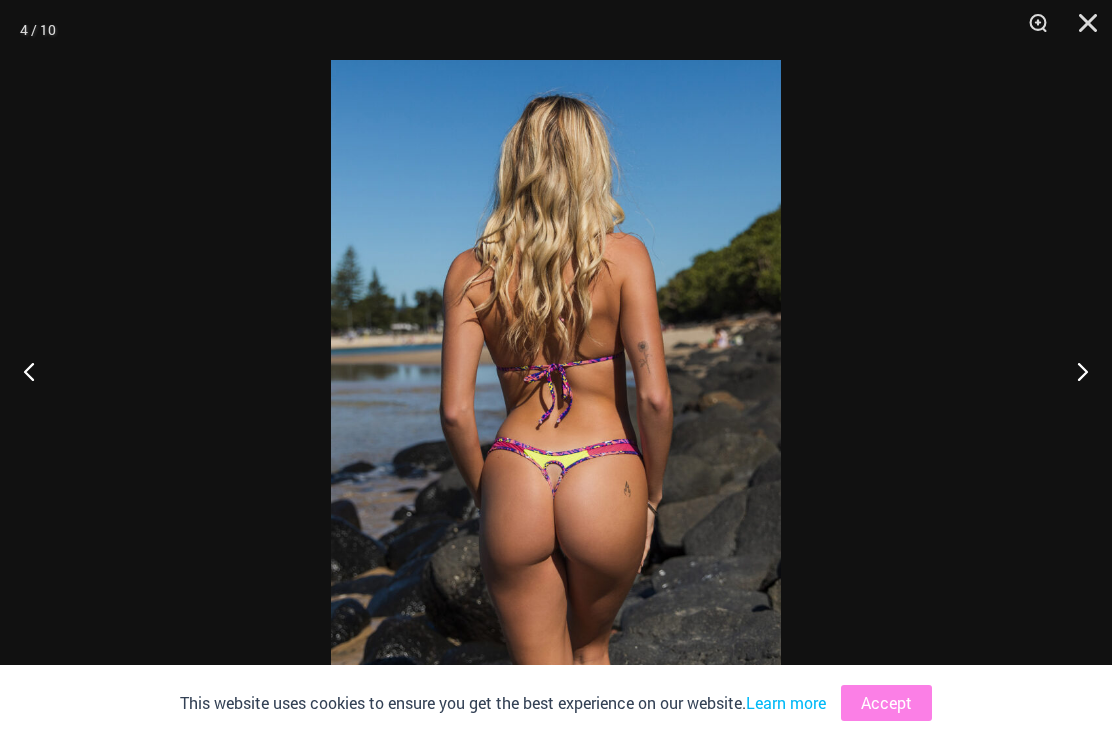 click at bounding box center [1074, 371] 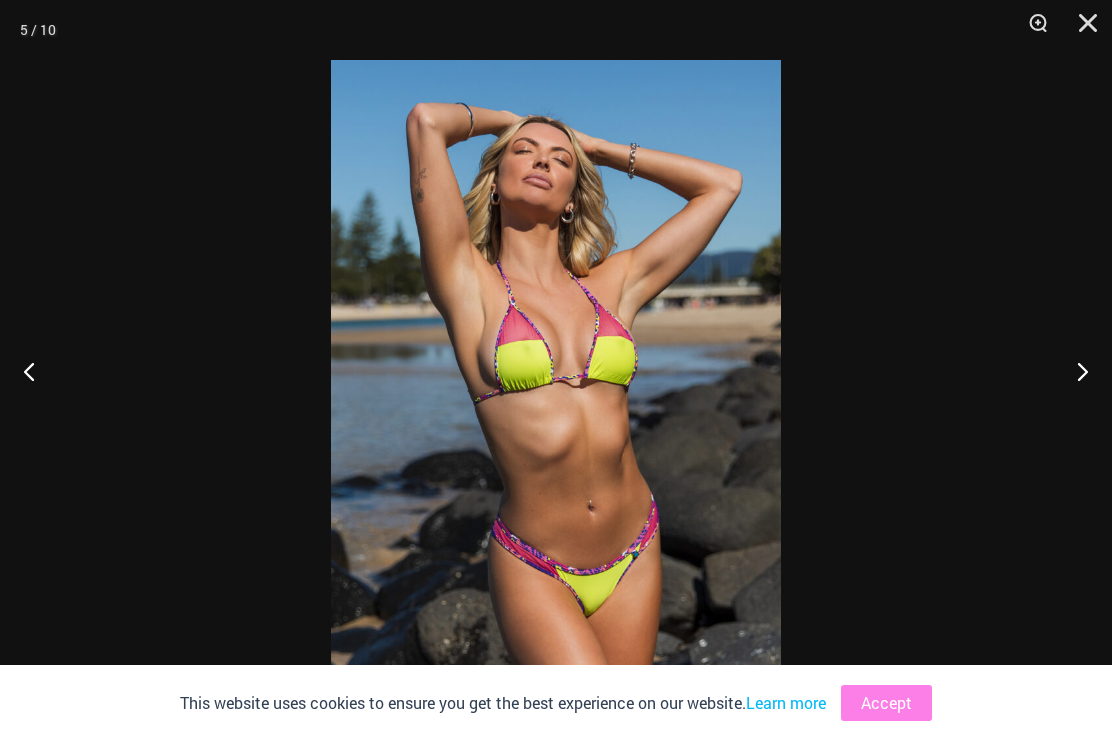 click at bounding box center (1074, 371) 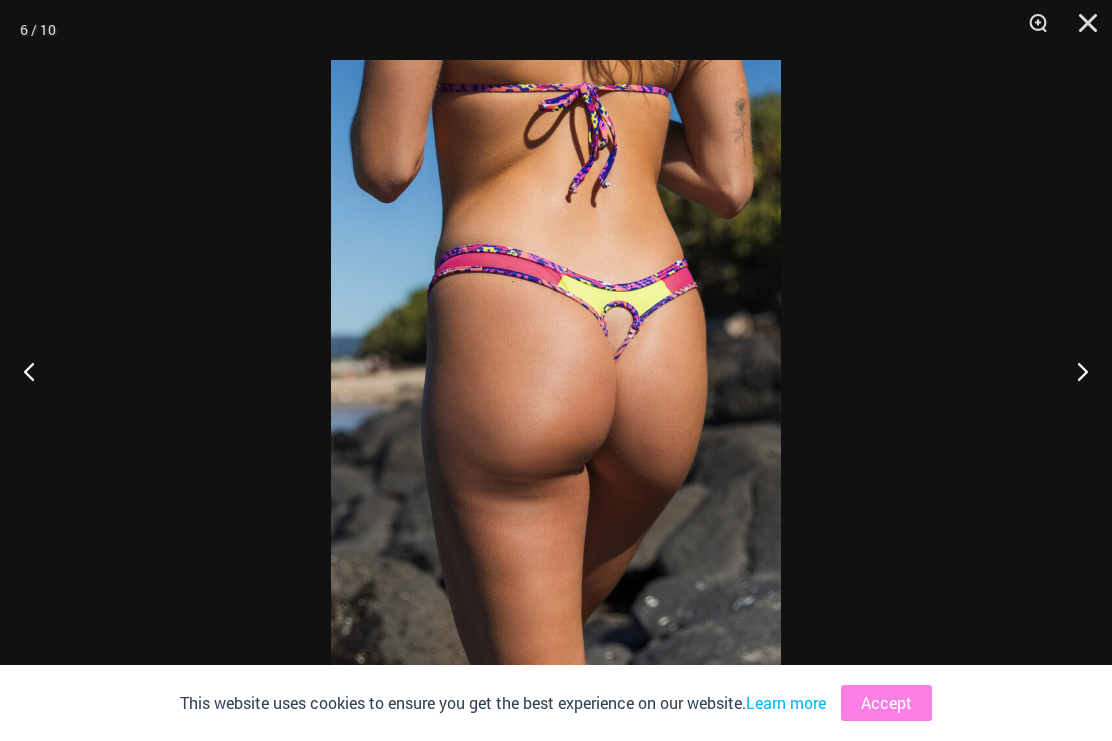 click at bounding box center (1074, 371) 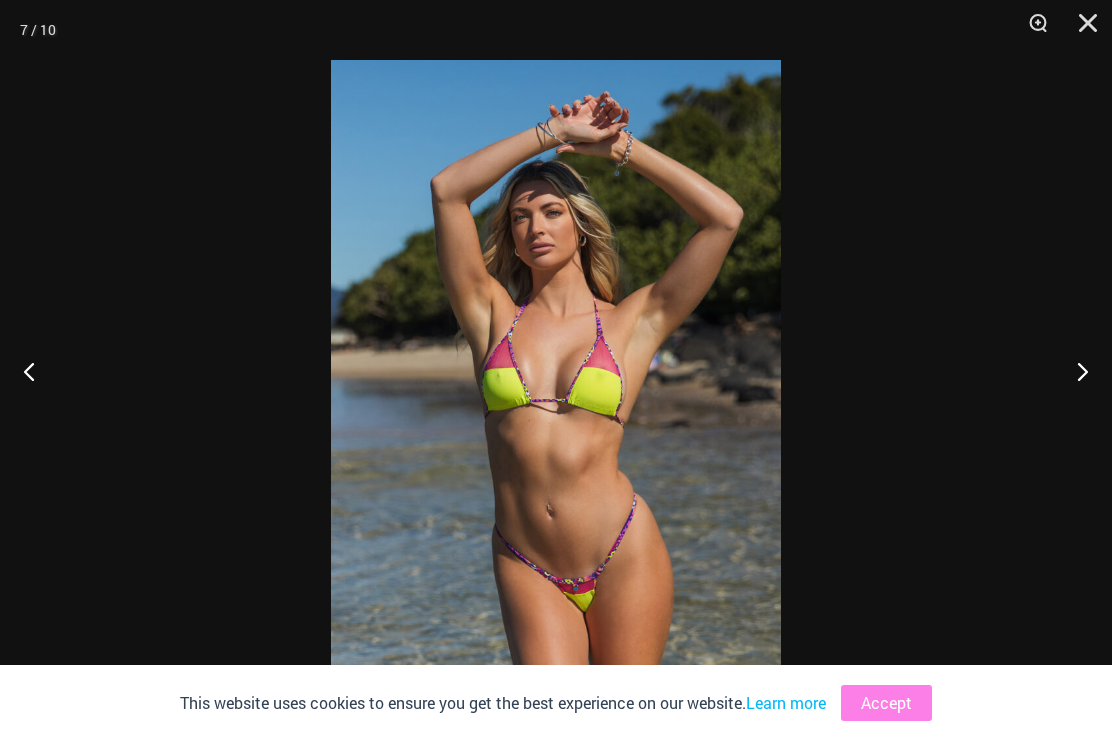 click at bounding box center (1074, 371) 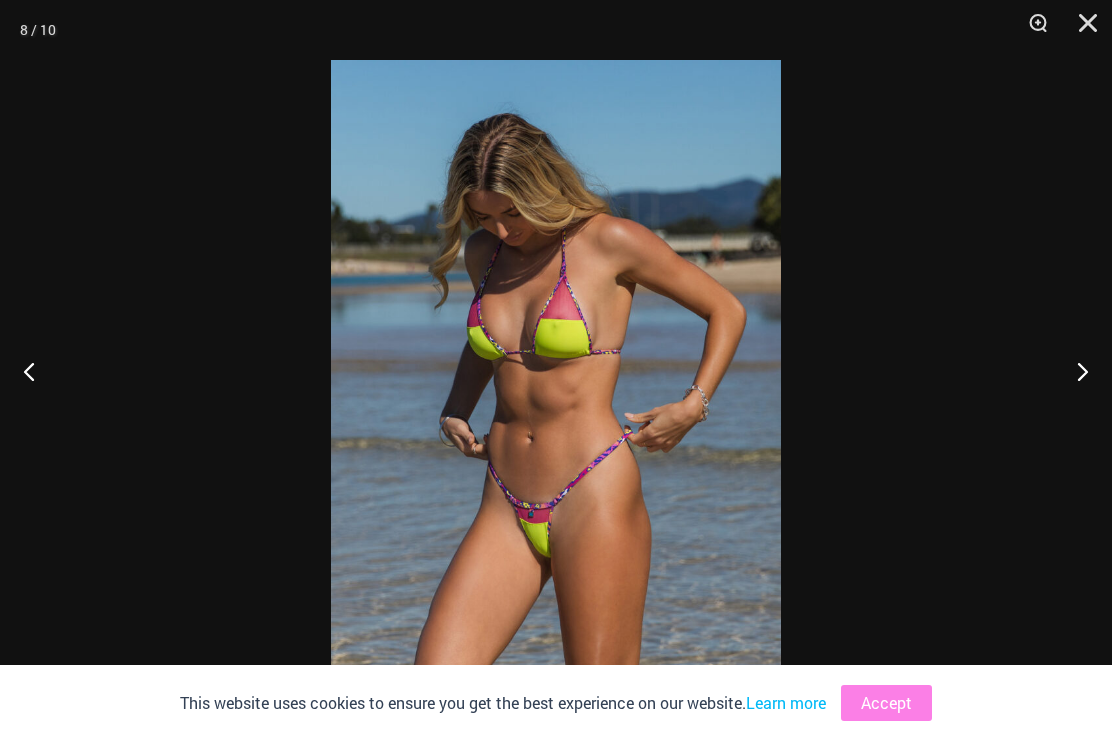 click at bounding box center [1074, 371] 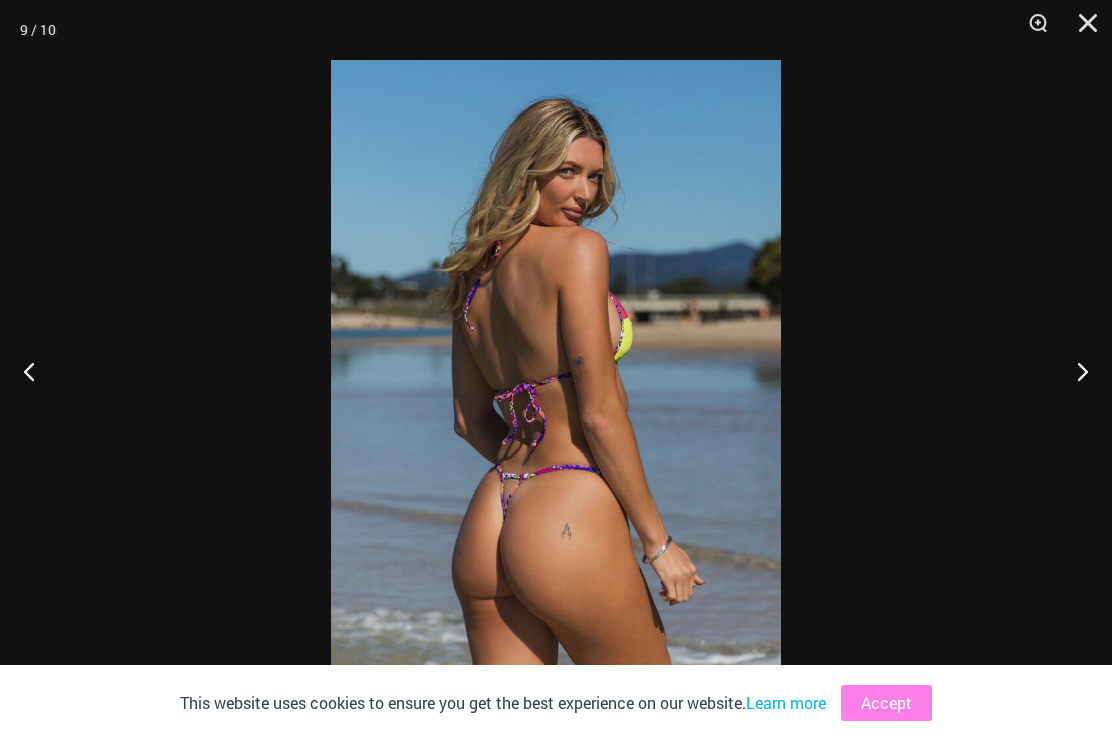 click at bounding box center (1074, 371) 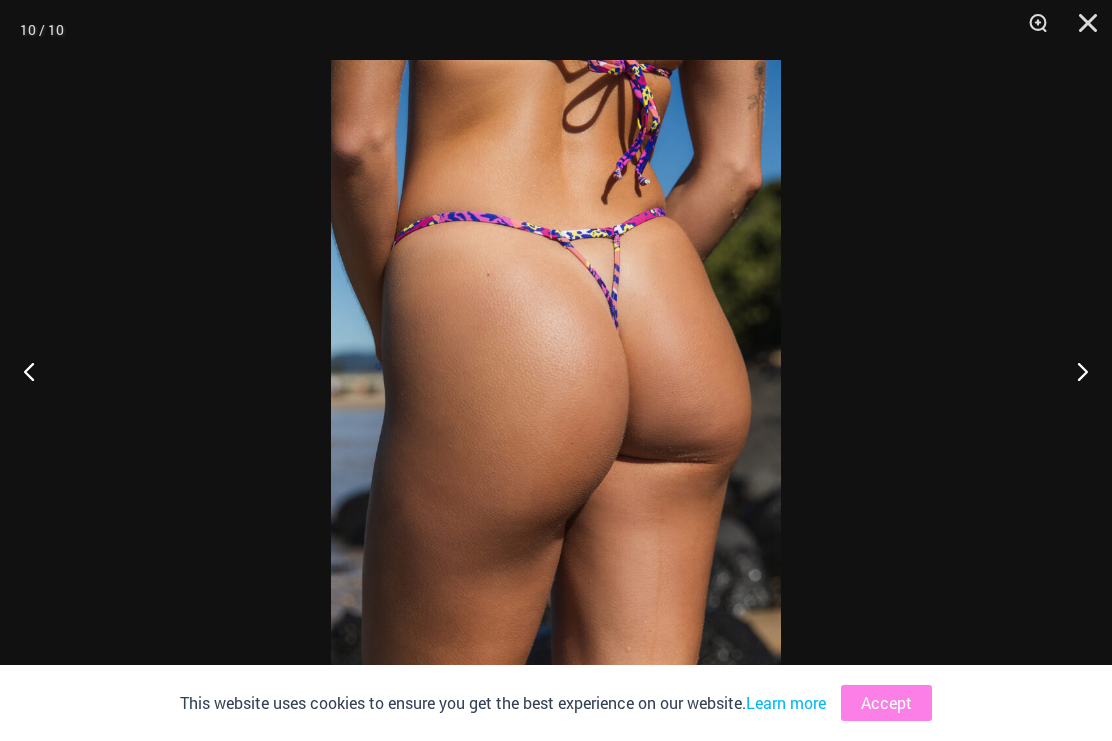 click at bounding box center (1074, 371) 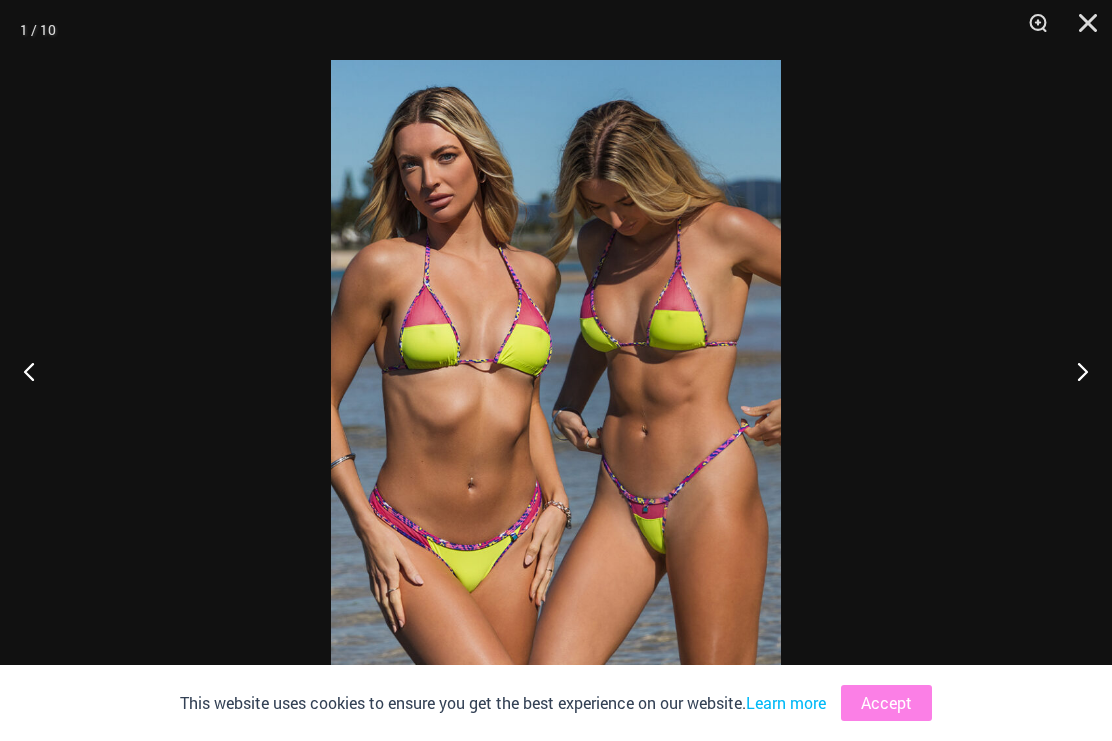 click at bounding box center (1074, 371) 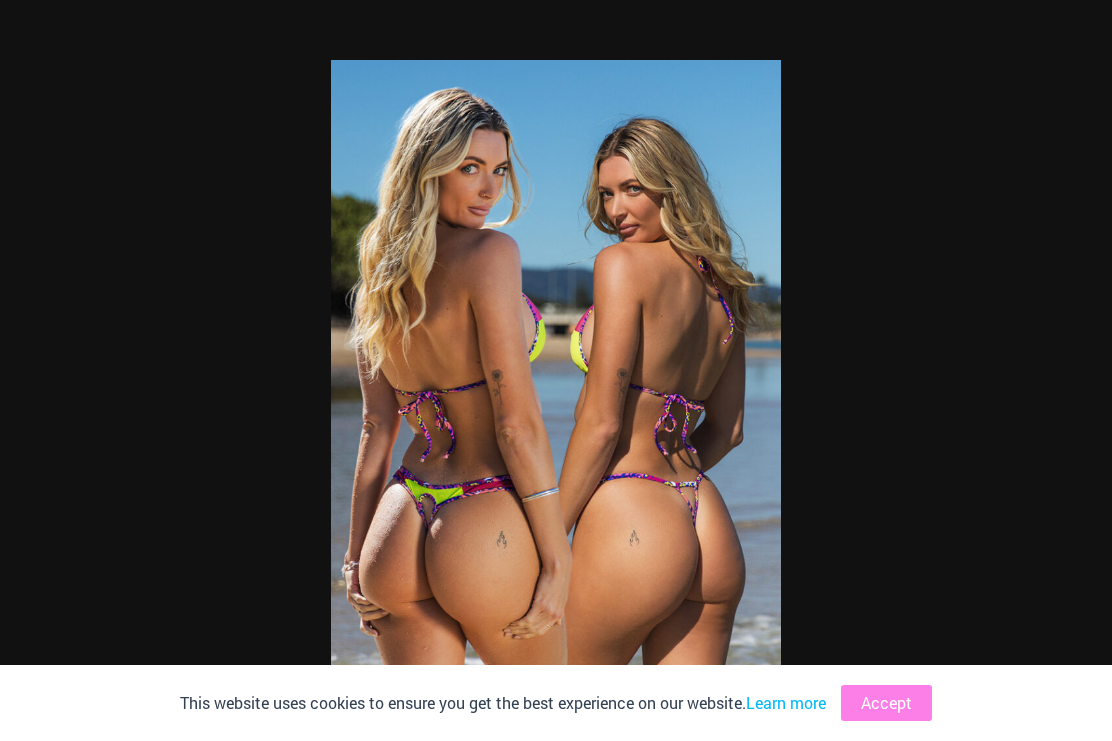 click at bounding box center (556, 370) 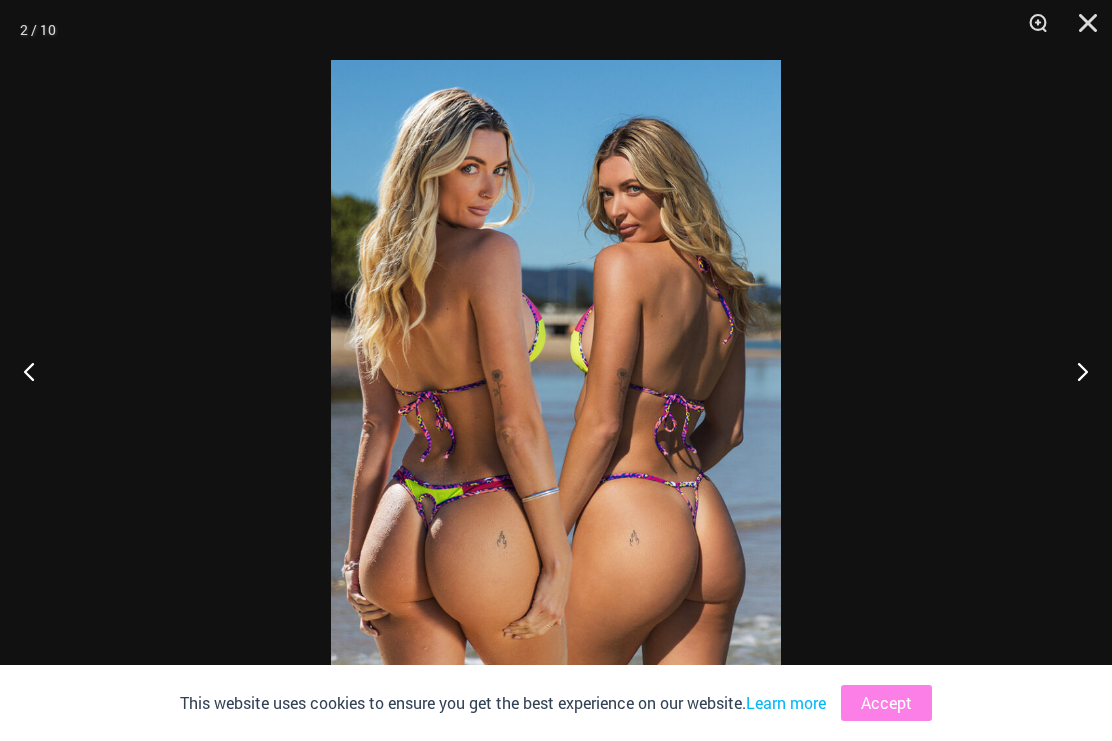 click at bounding box center (1074, 371) 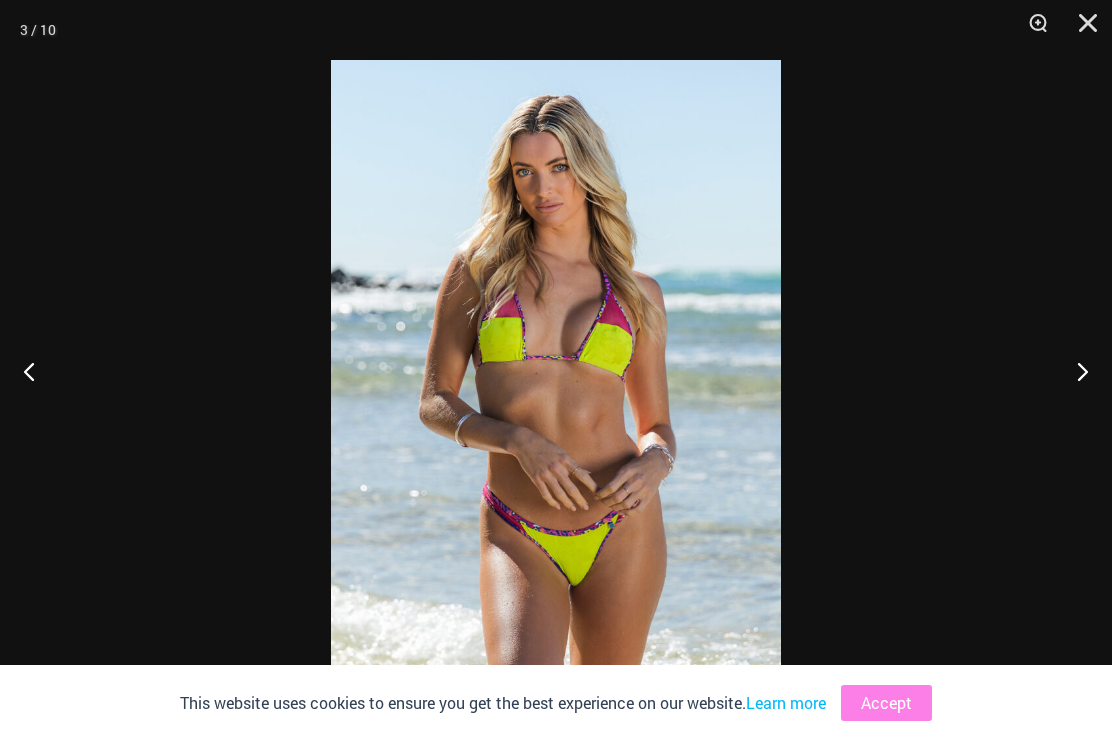 click at bounding box center [1074, 371] 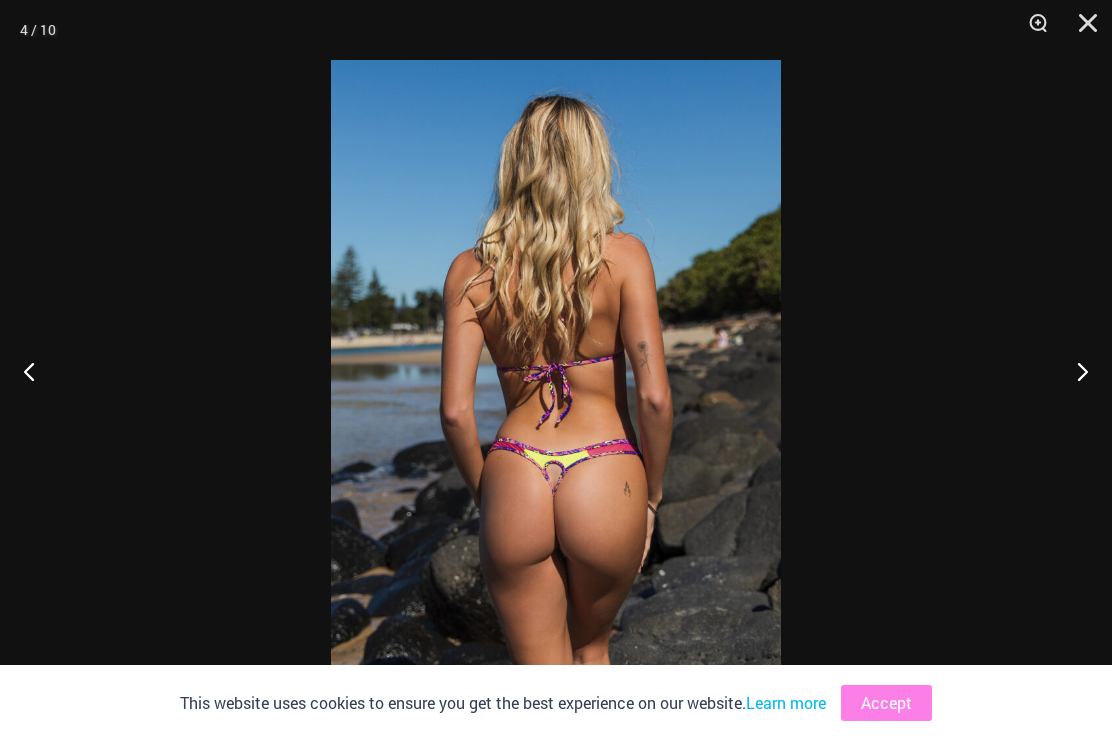 click at bounding box center [1074, 371] 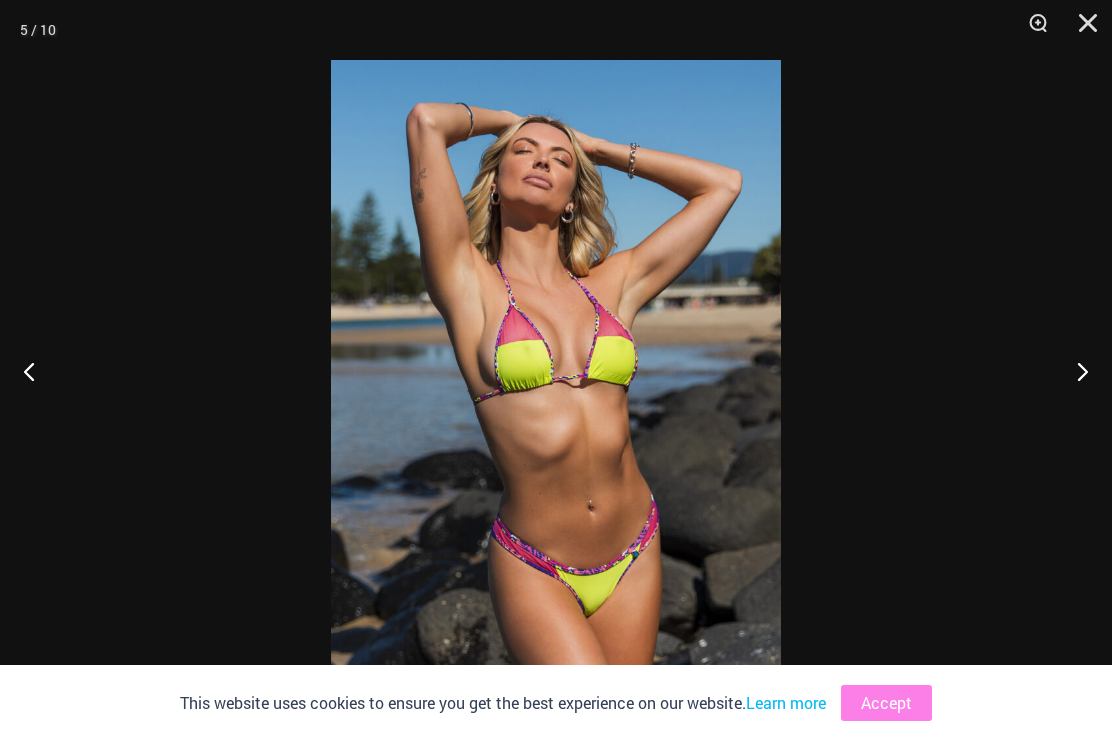 click at bounding box center [1074, 371] 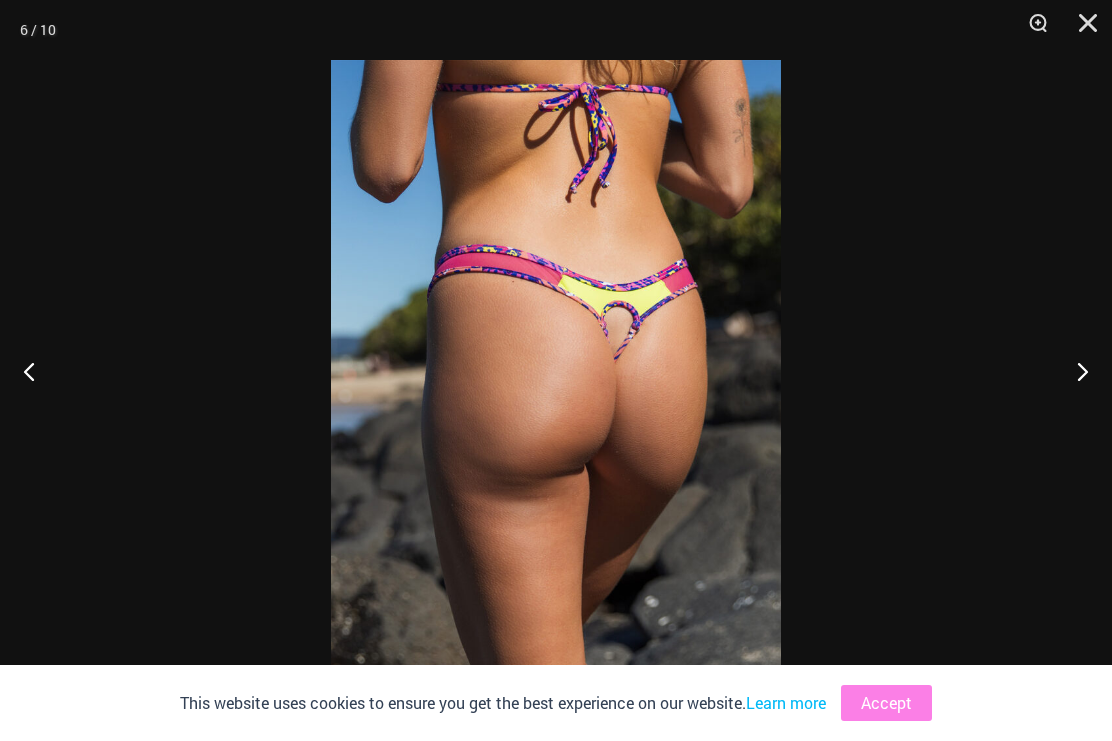 click at bounding box center (1074, 371) 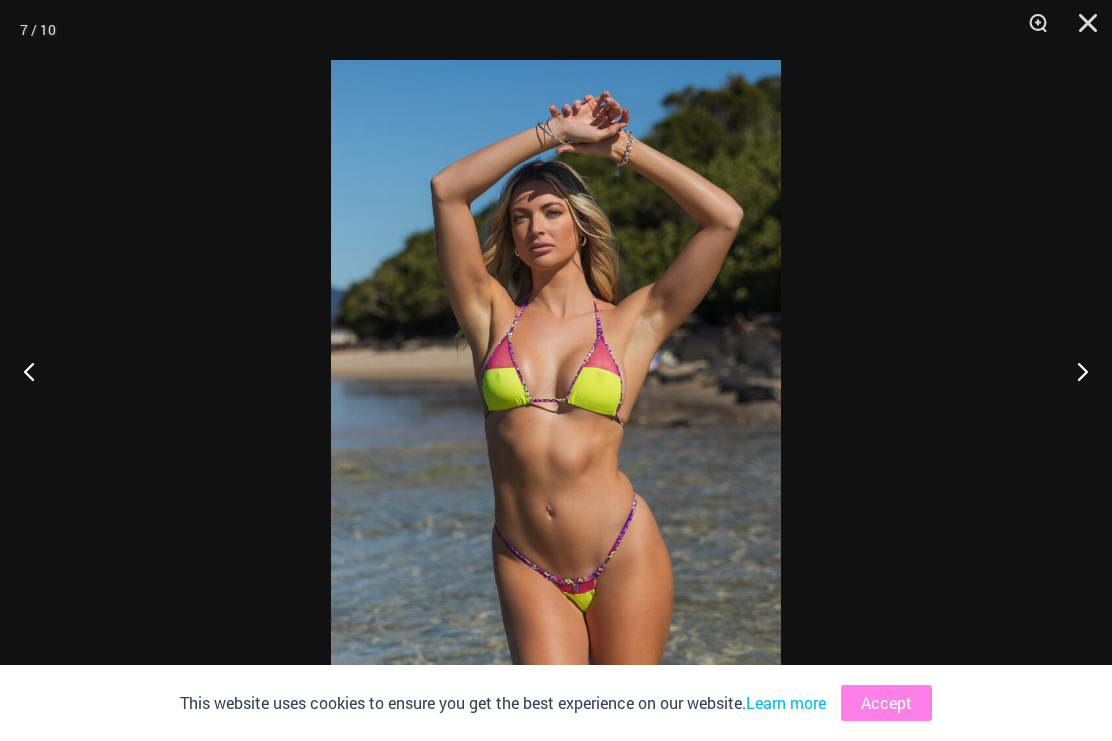 click at bounding box center (1074, 371) 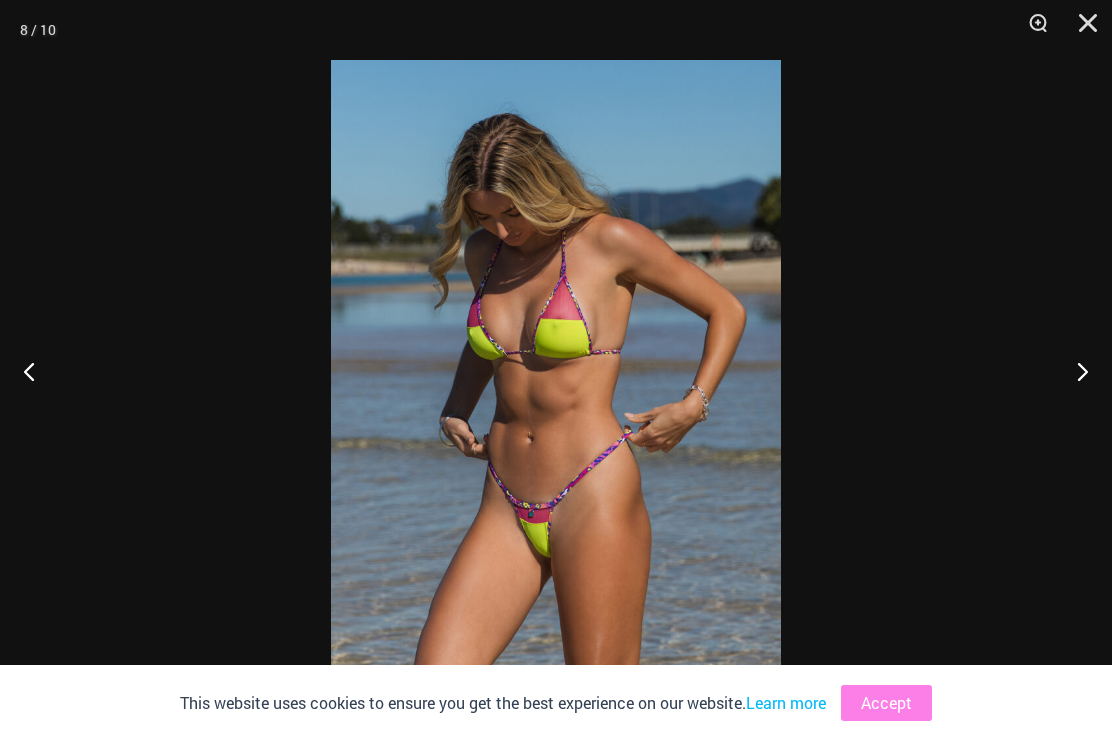 click at bounding box center (1074, 371) 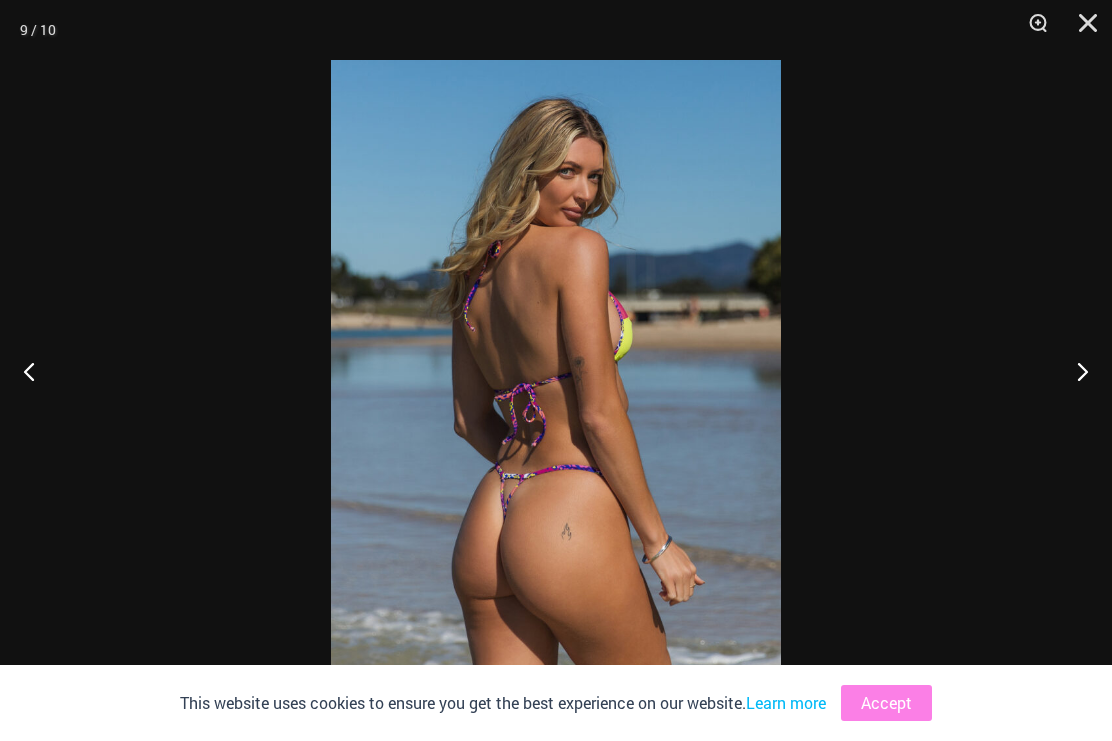 click at bounding box center [1074, 371] 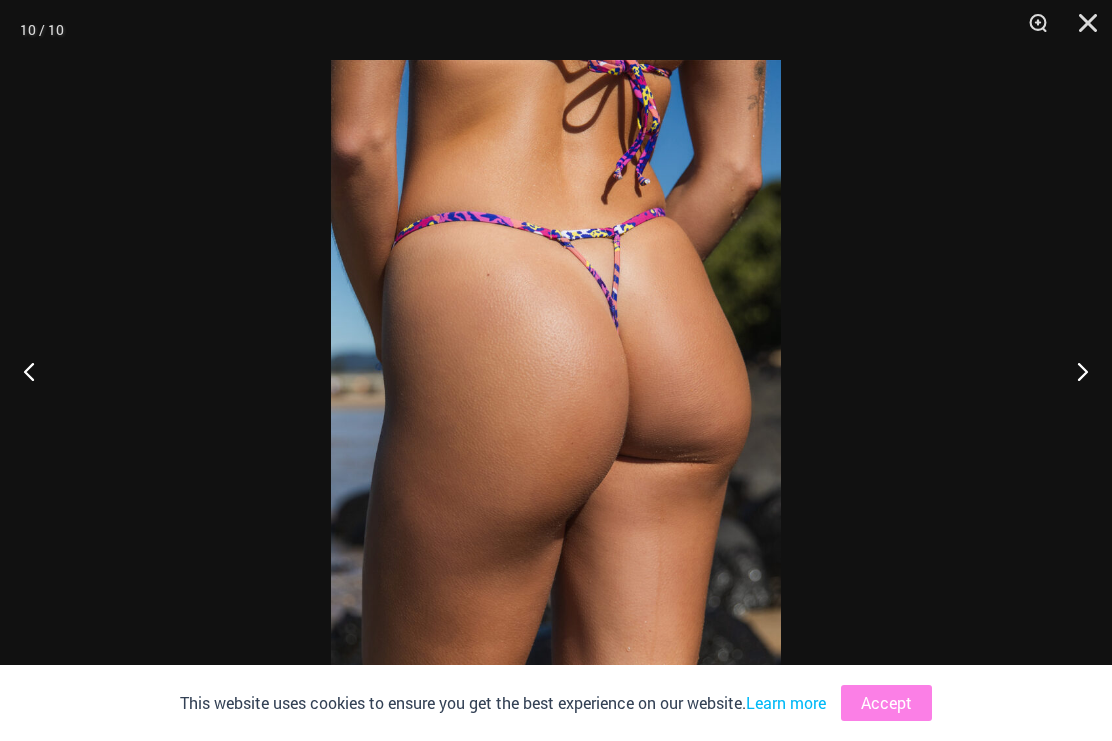 click at bounding box center [1074, 371] 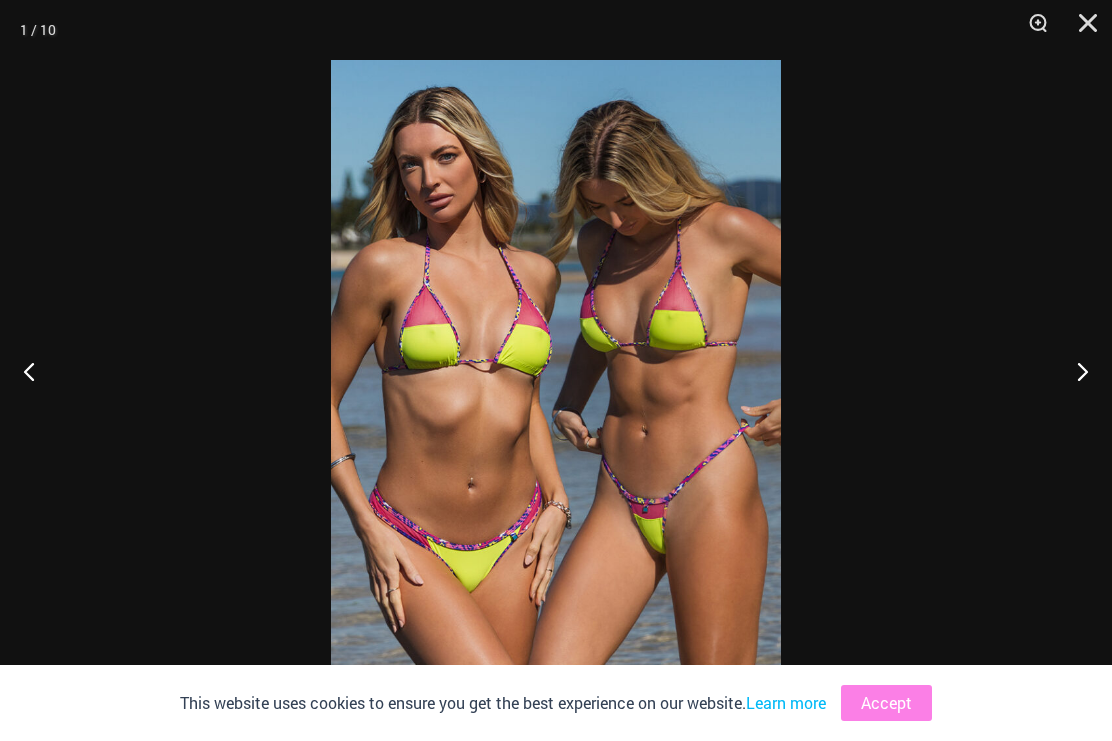 click at bounding box center [1074, 371] 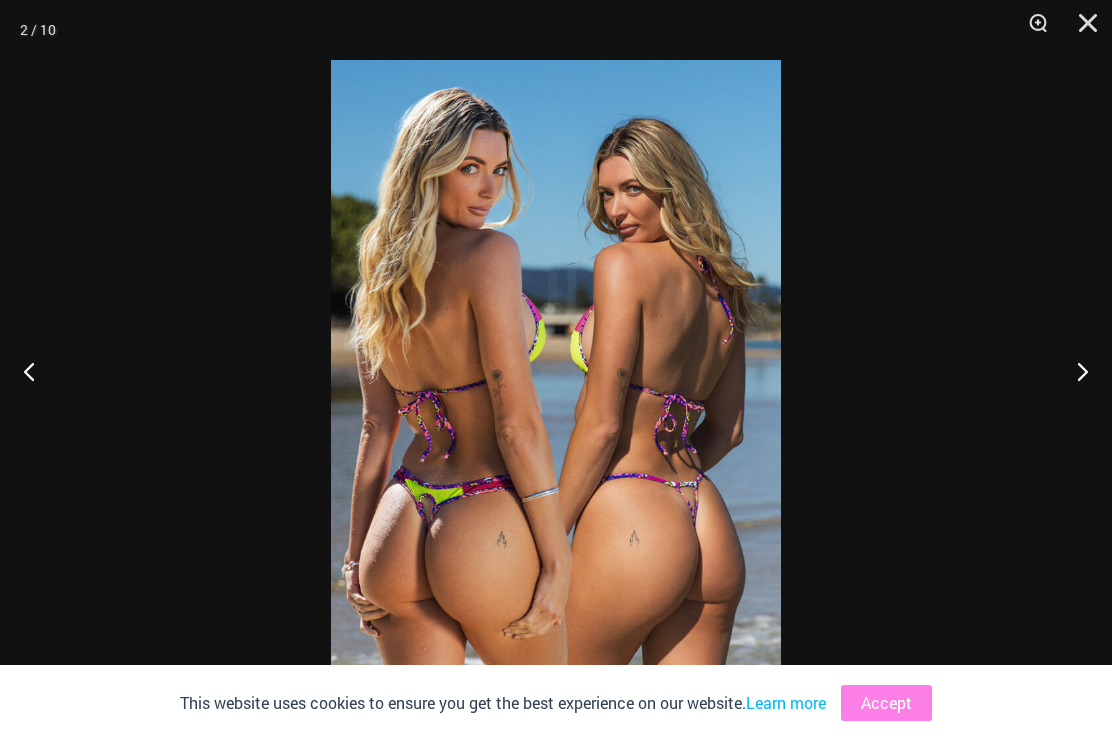 click at bounding box center (1074, 371) 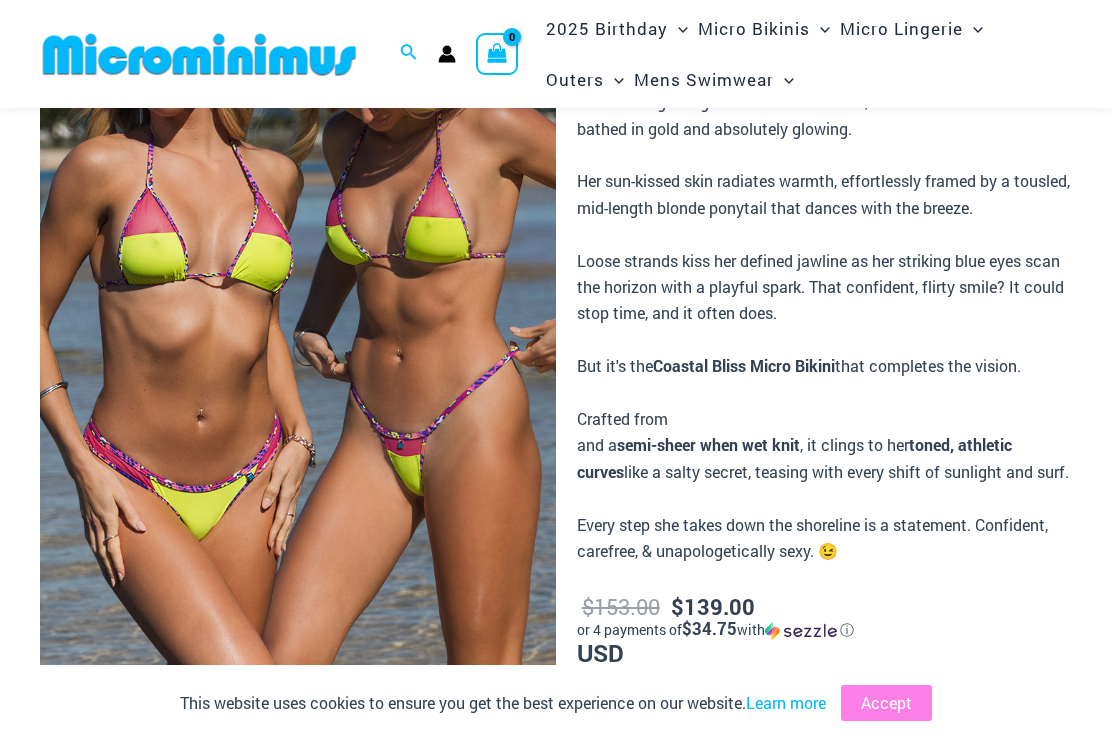 scroll, scrollTop: 201, scrollLeft: 0, axis: vertical 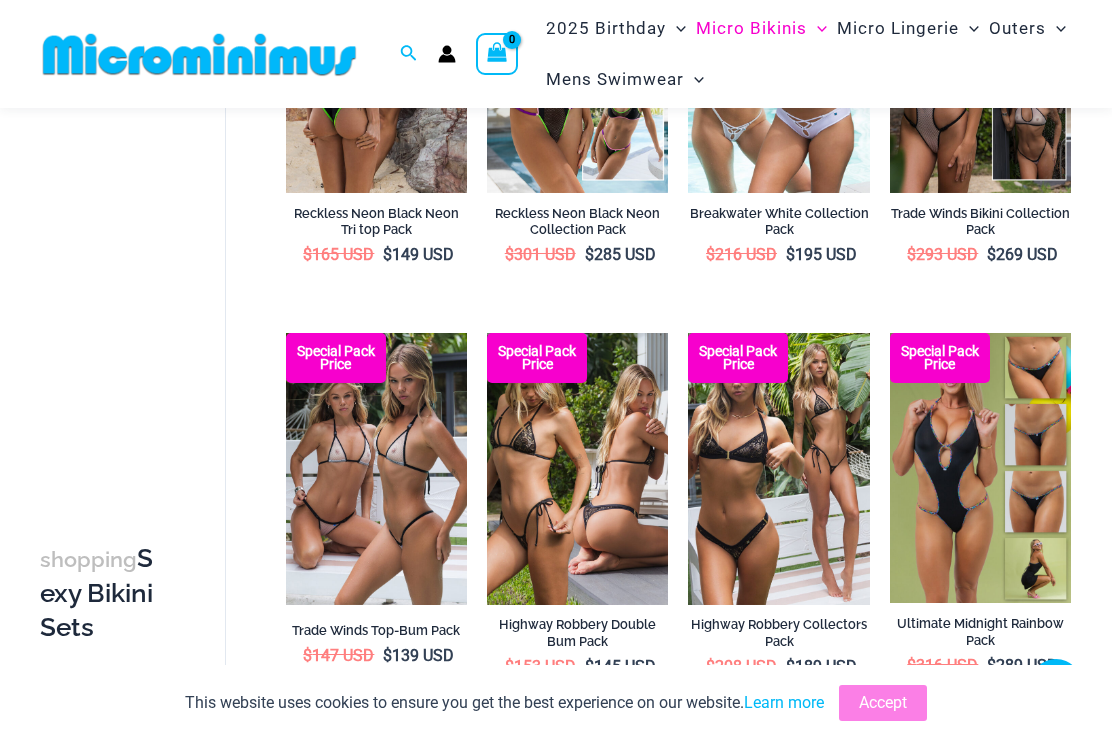 click at bounding box center [487, 333] 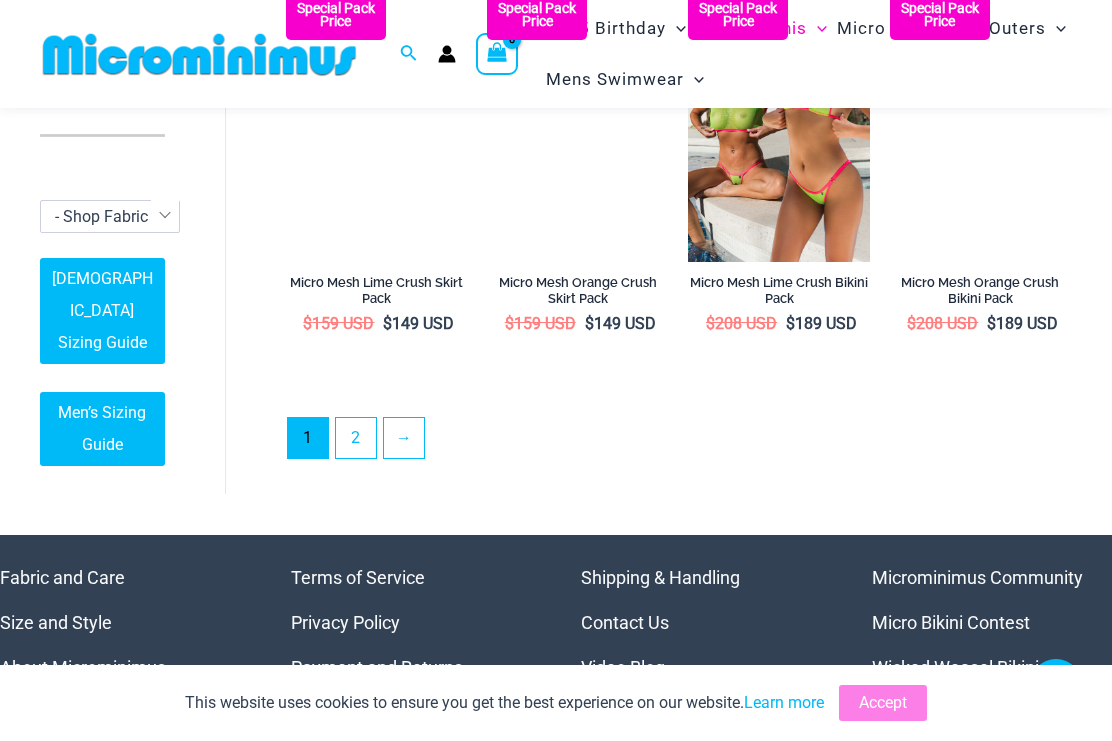 scroll, scrollTop: 3102, scrollLeft: 0, axis: vertical 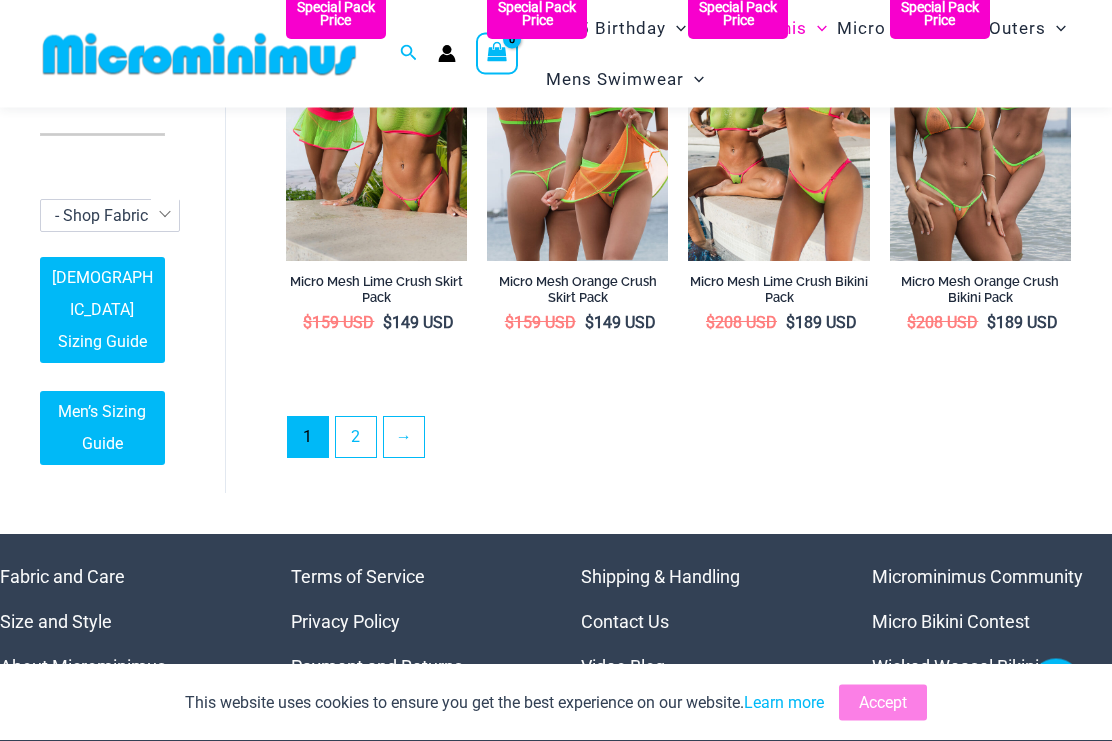 click on "2" at bounding box center (356, 438) 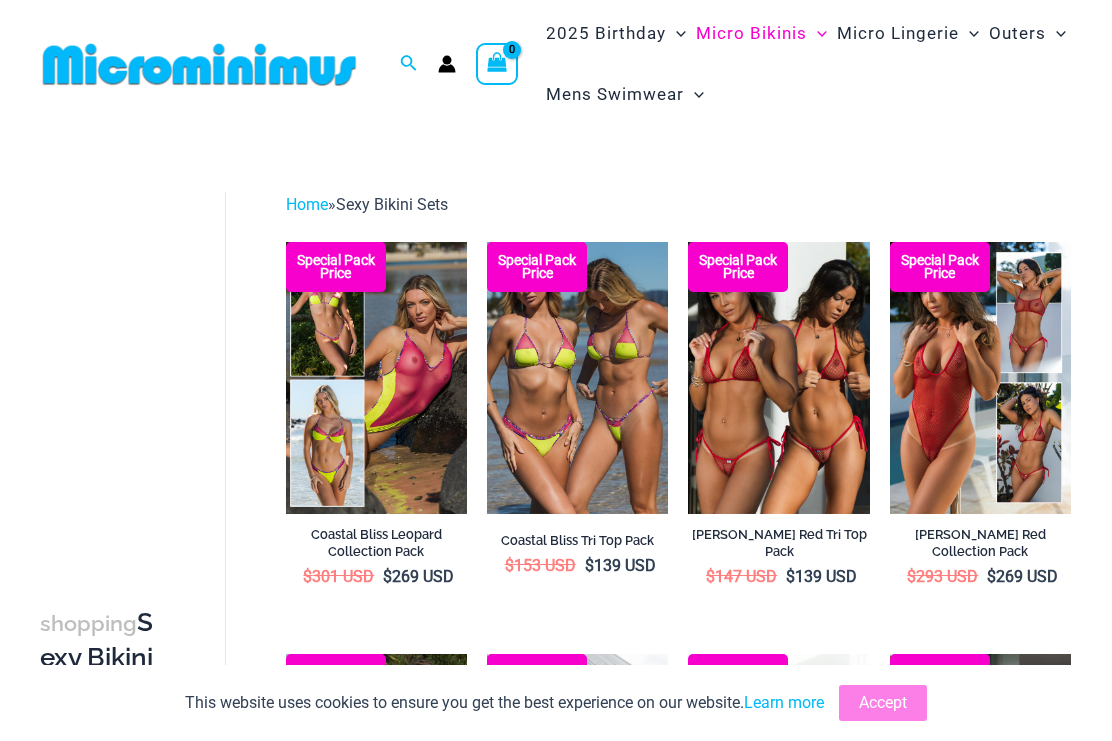 scroll, scrollTop: 3157, scrollLeft: 0, axis: vertical 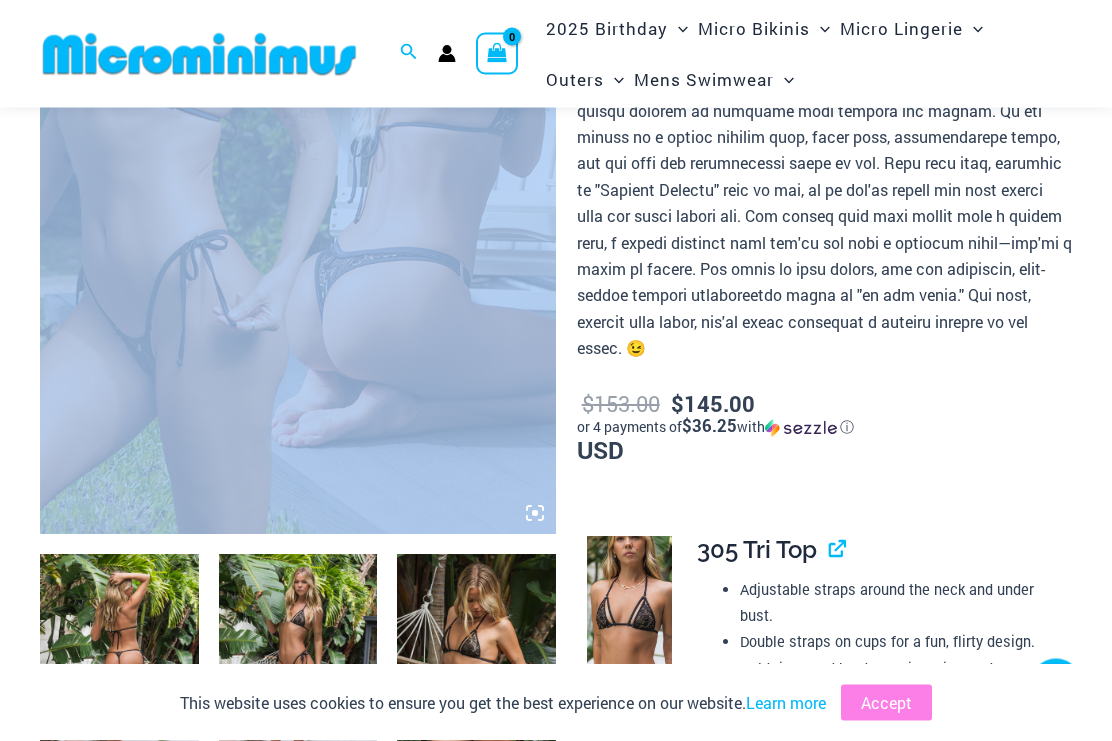 click on "**********" at bounding box center (824, 1074) 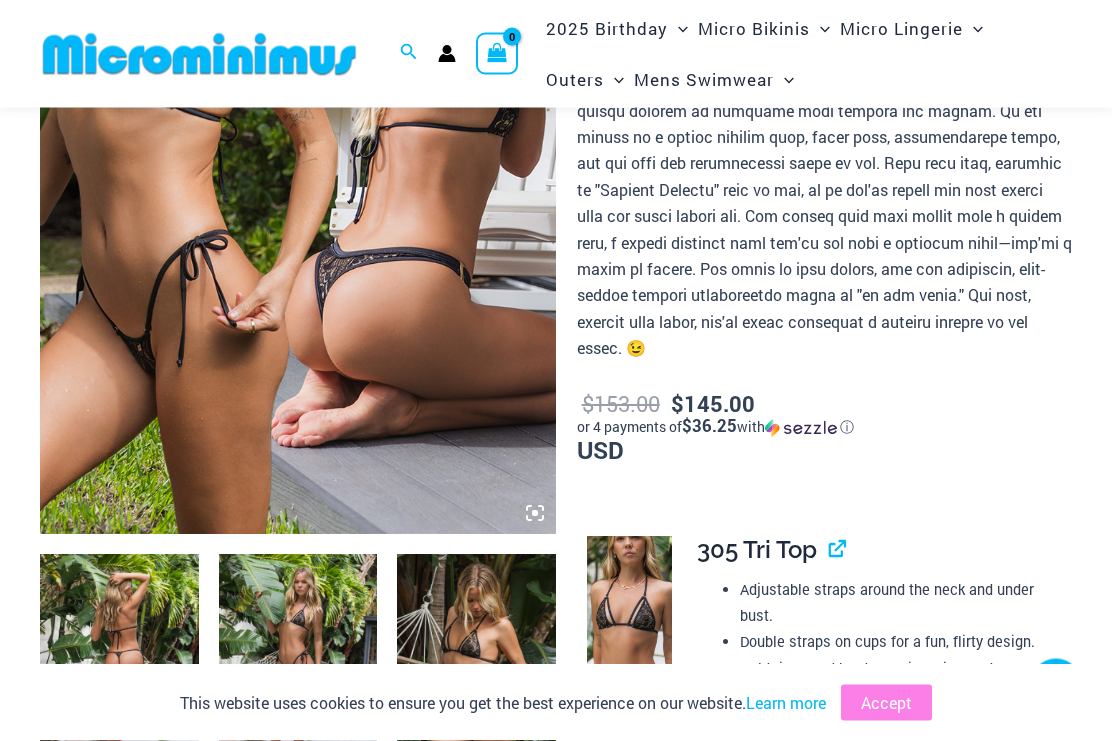click at bounding box center (298, 148) 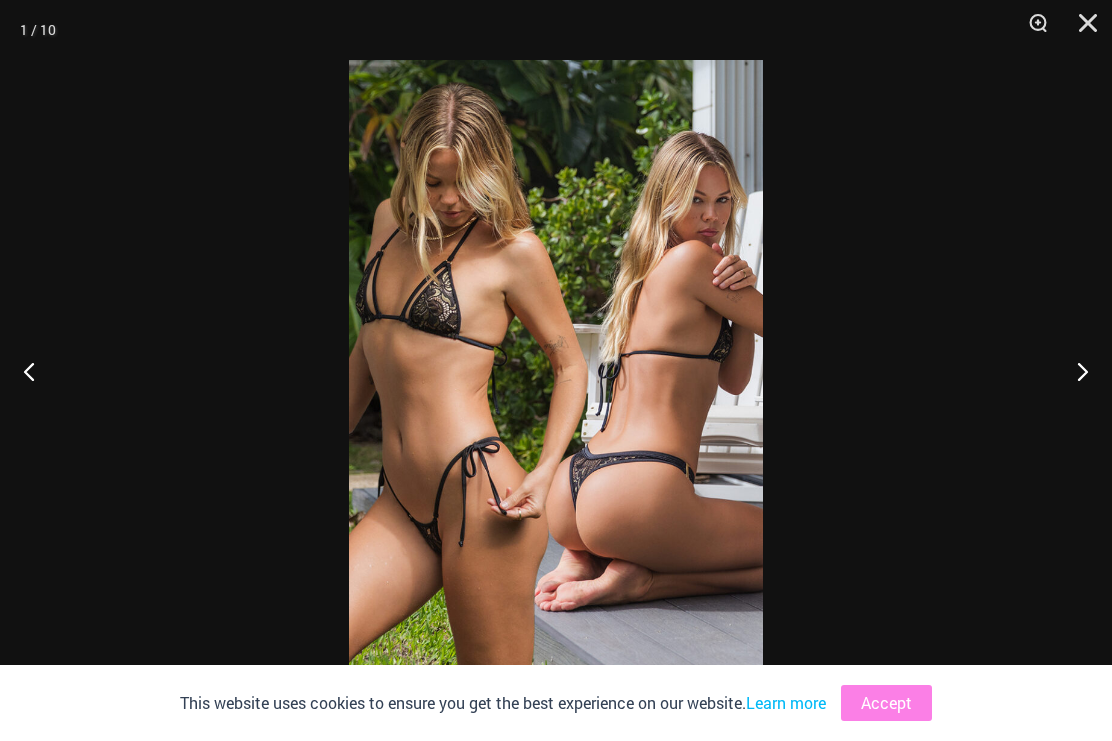 click at bounding box center [1074, 371] 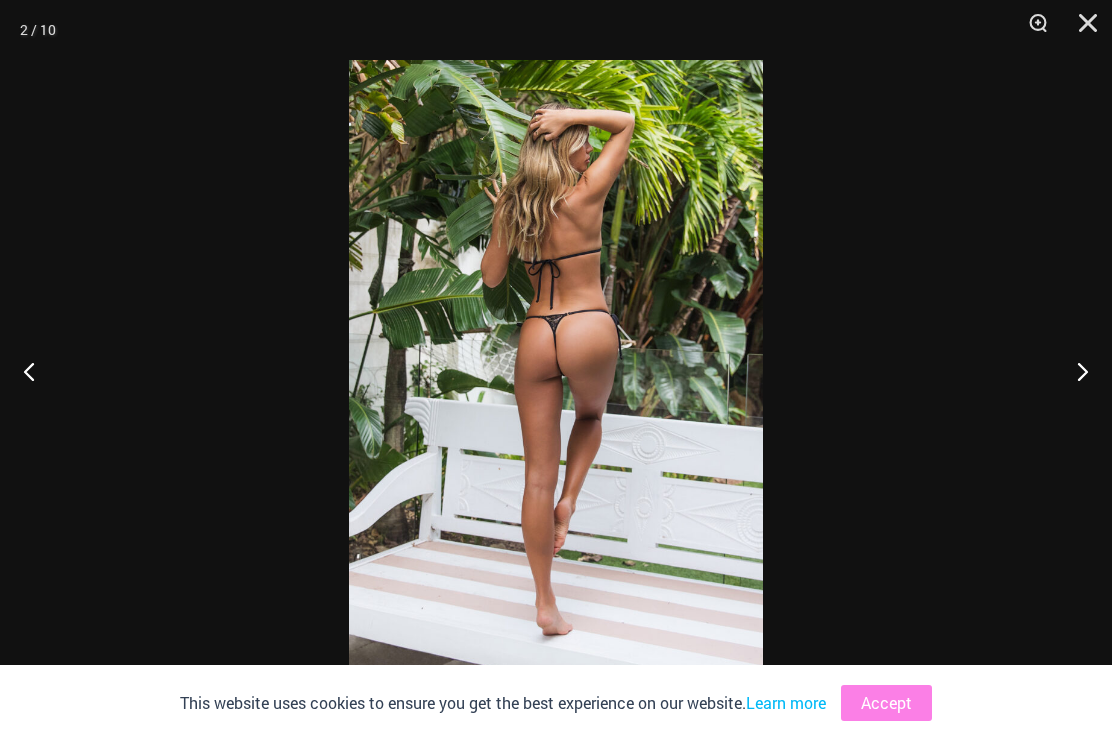 click at bounding box center [1074, 371] 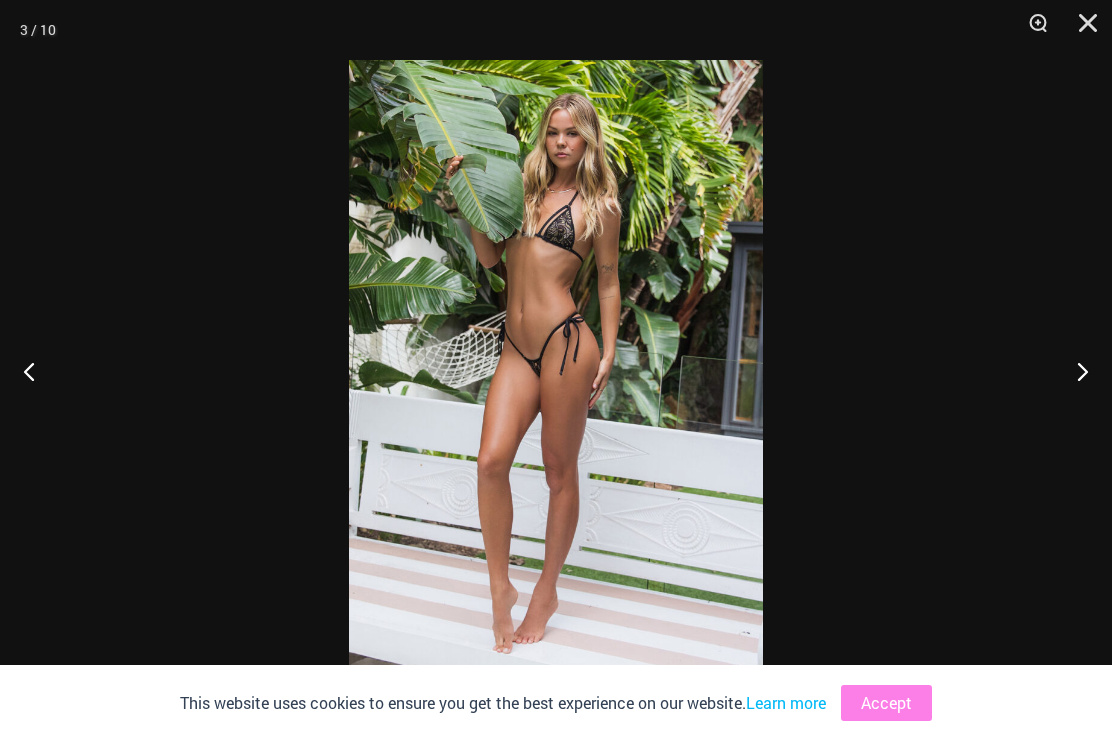 click at bounding box center (1074, 371) 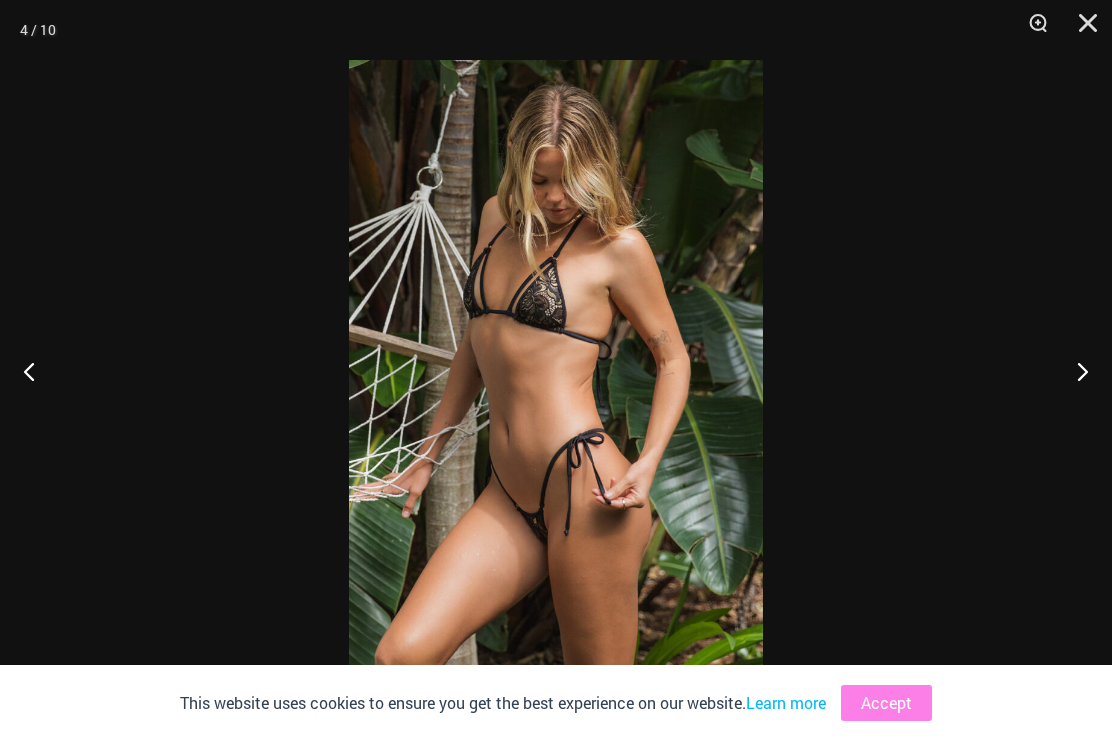 click at bounding box center (1074, 371) 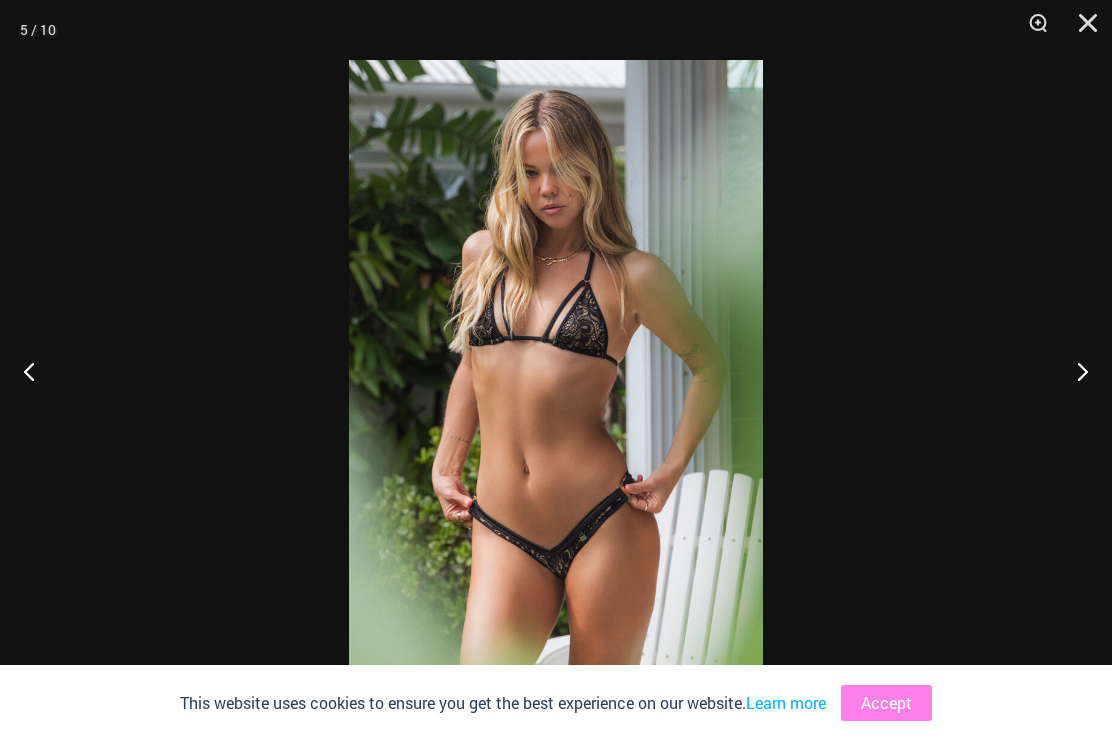 click at bounding box center [1074, 371] 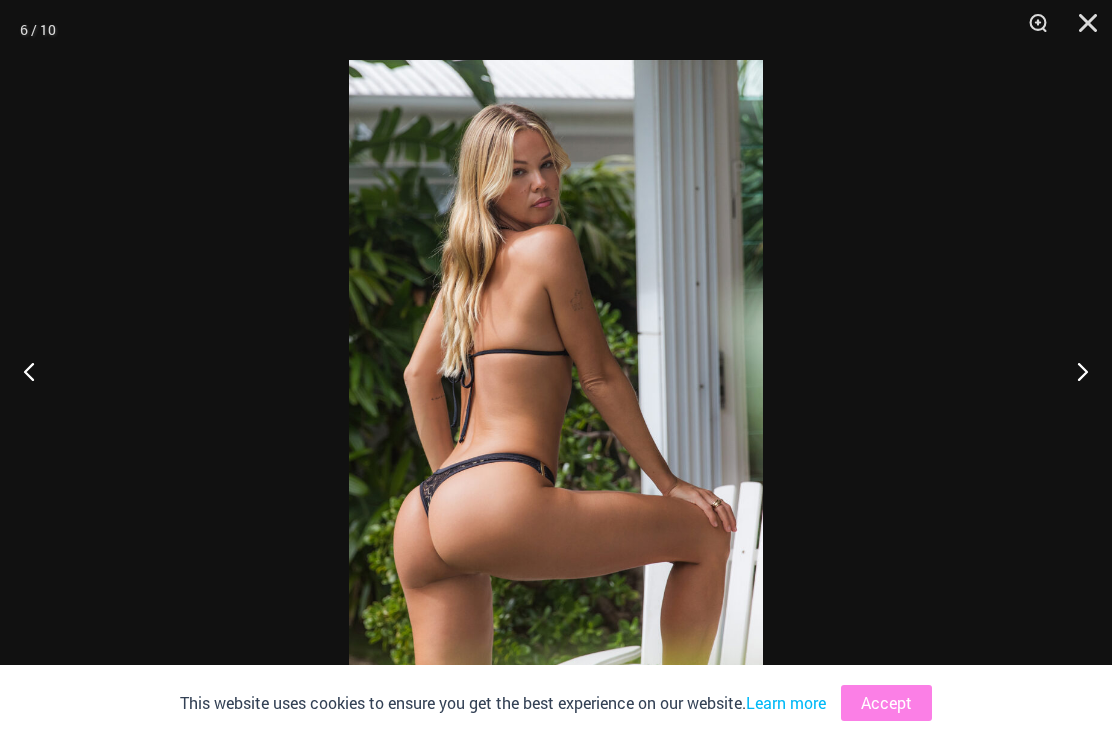 click at bounding box center (1074, 371) 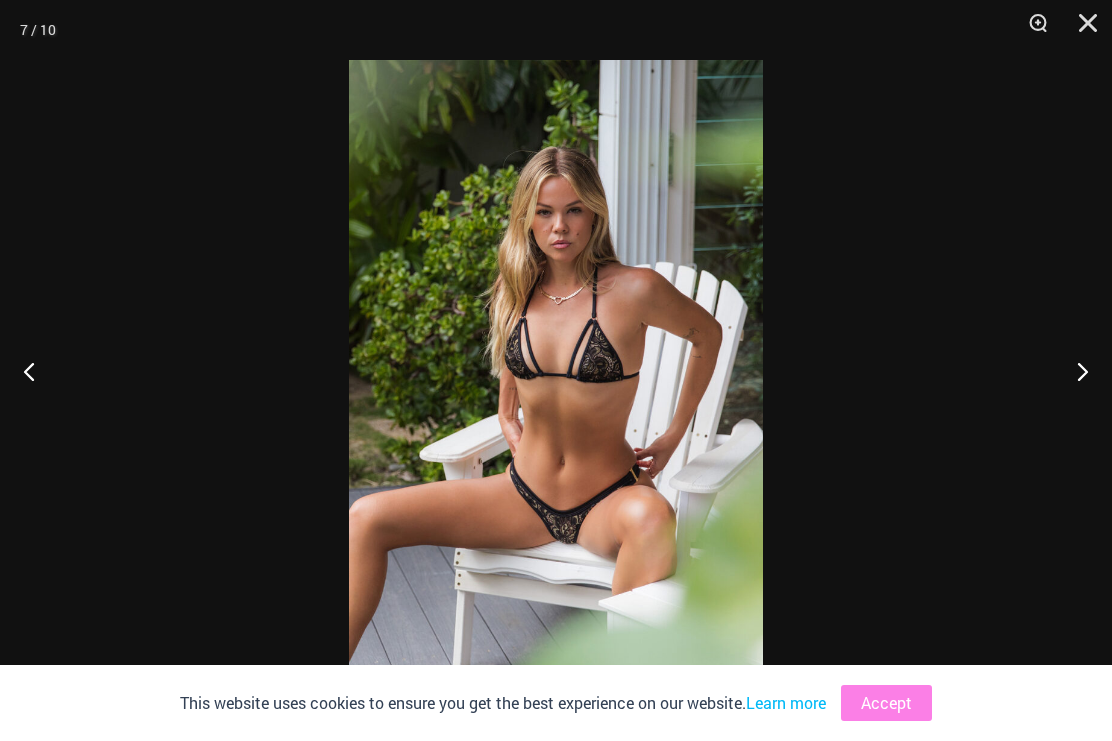 click at bounding box center [1074, 371] 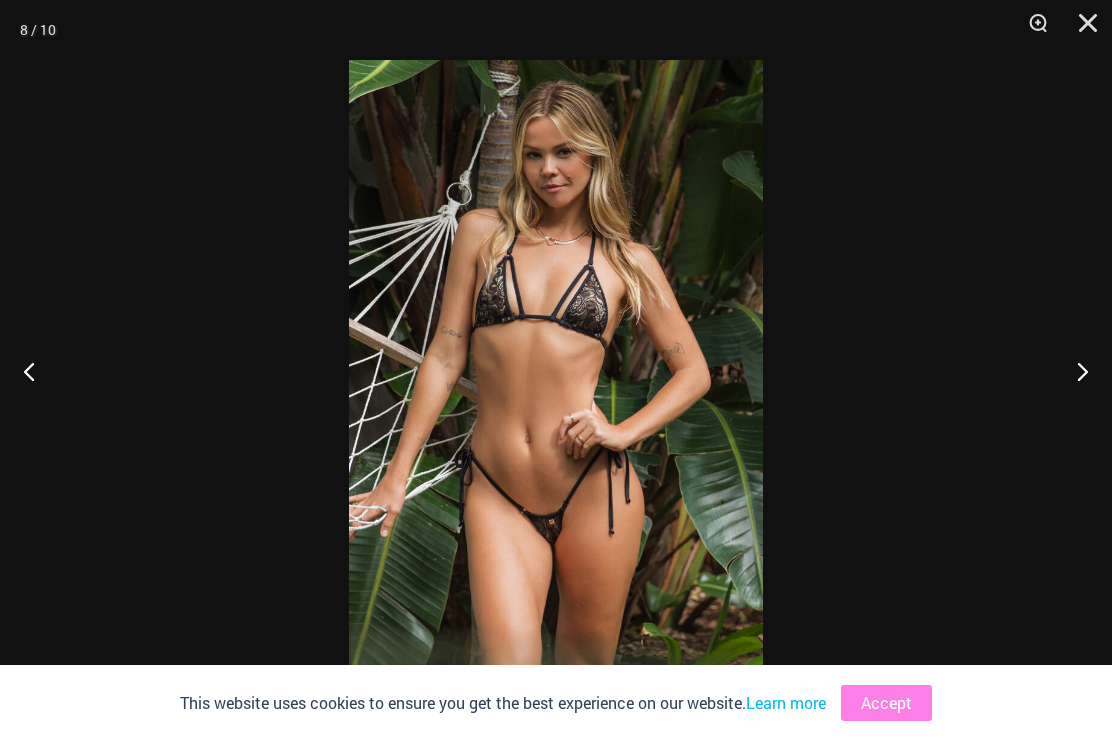 click at bounding box center (1074, 371) 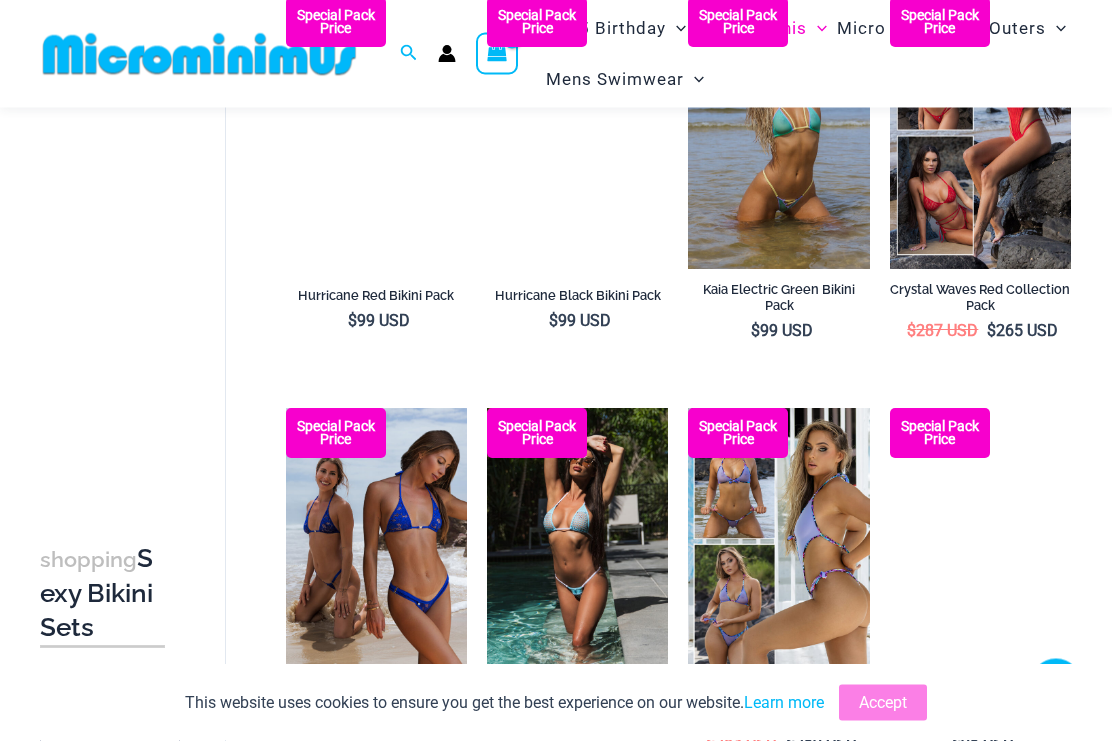 scroll, scrollTop: 2269, scrollLeft: 0, axis: vertical 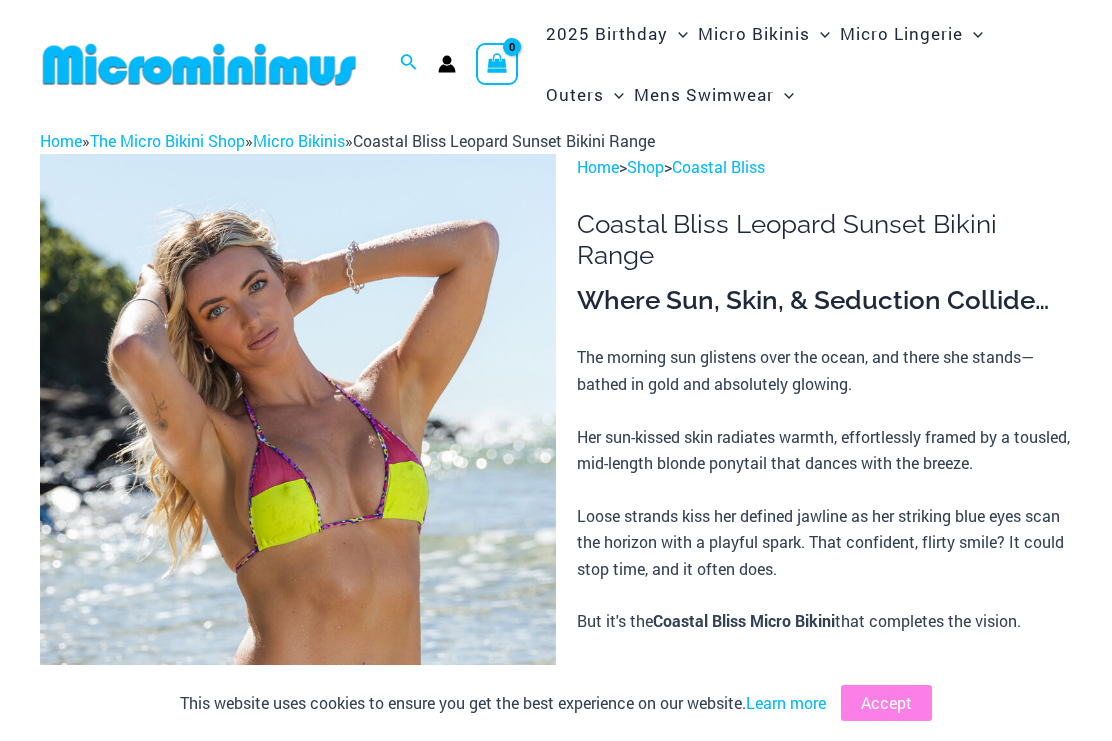 click on "Matt Neon Sky" at bounding box center [-15146, 100] 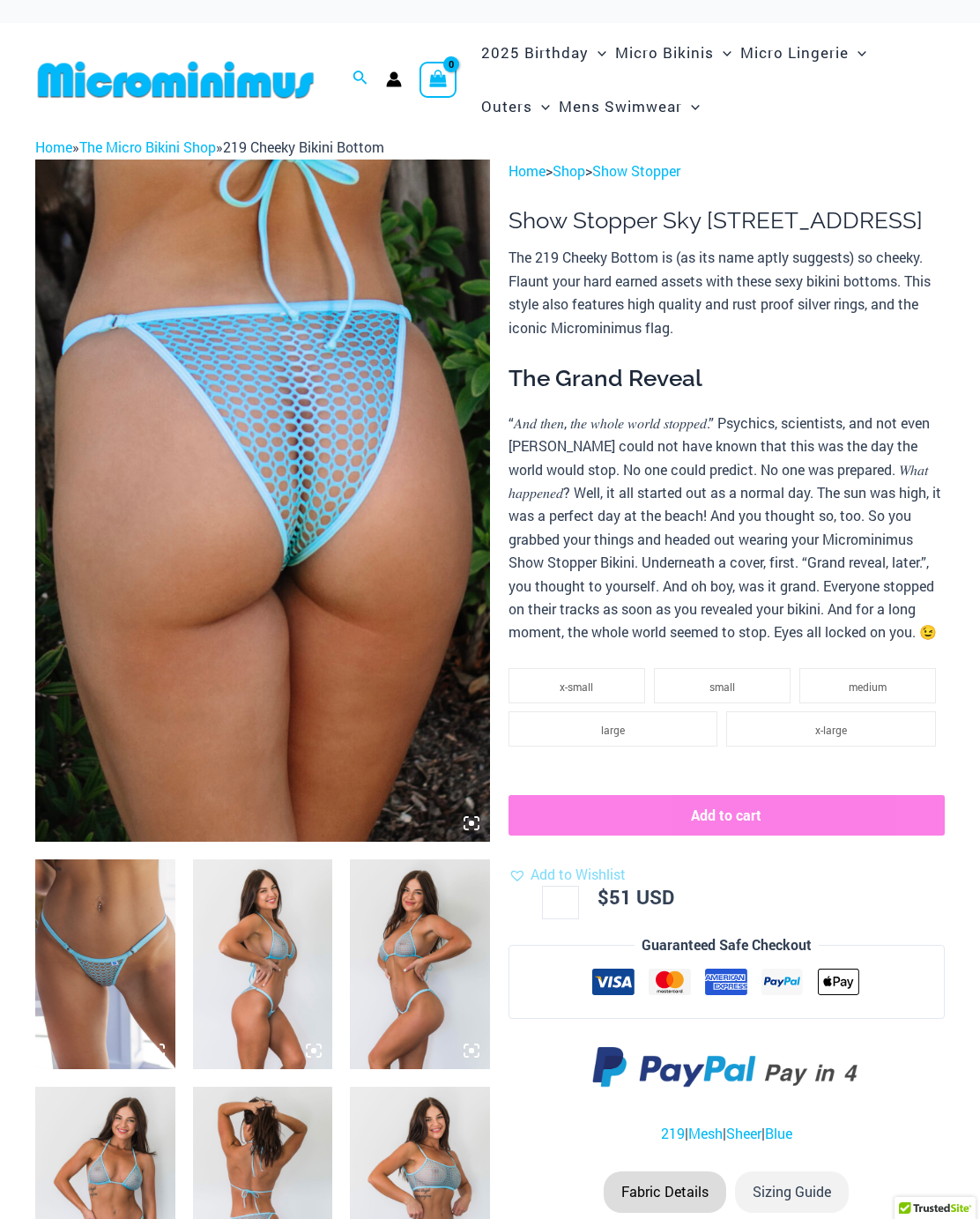 scroll, scrollTop: 0, scrollLeft: 0, axis: both 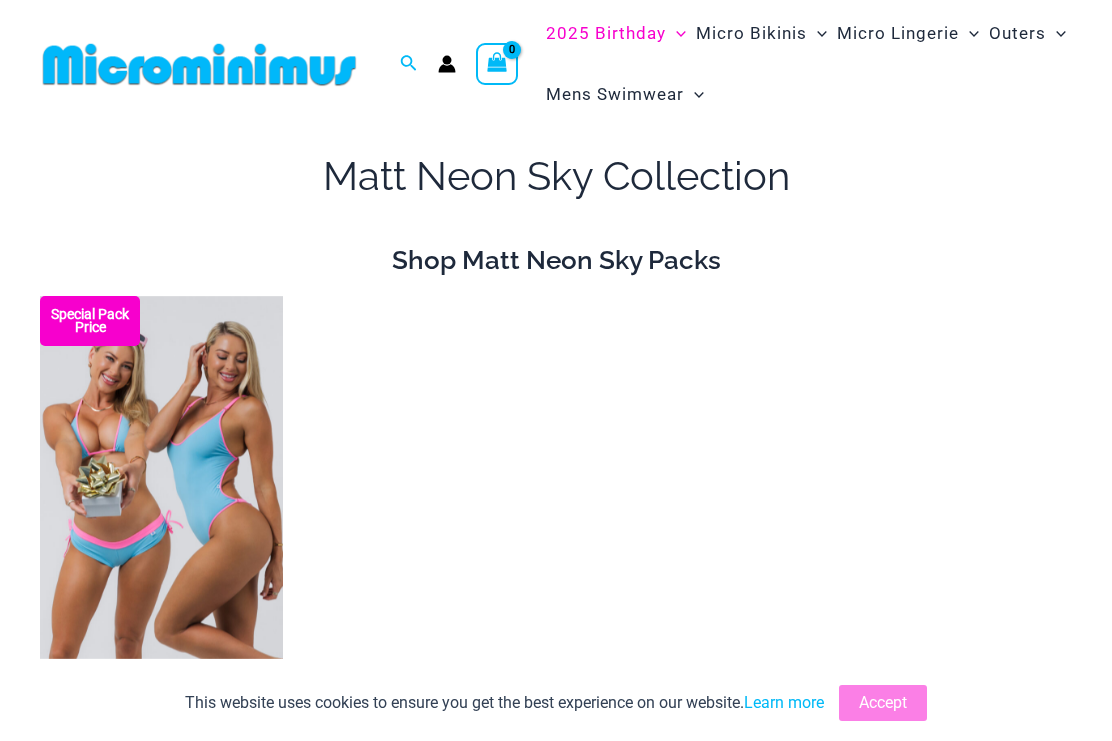 click on "Sheer Midnight Rainbow" at bounding box center (-15146, 173) 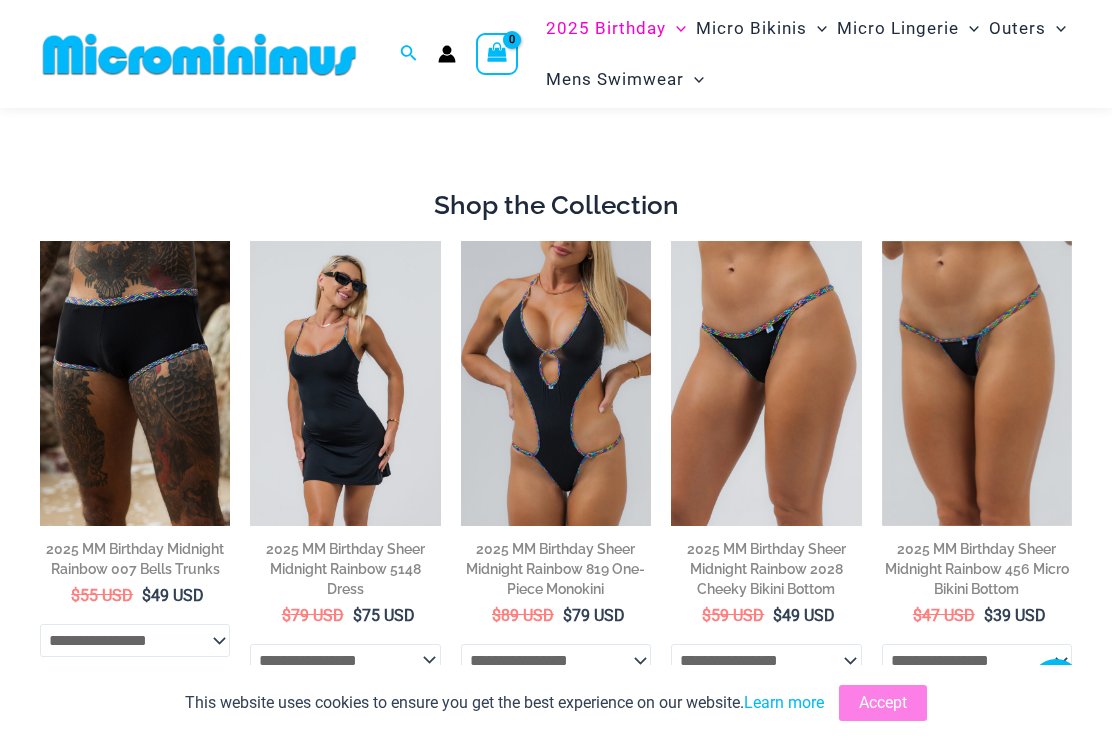 scroll, scrollTop: 599, scrollLeft: 0, axis: vertical 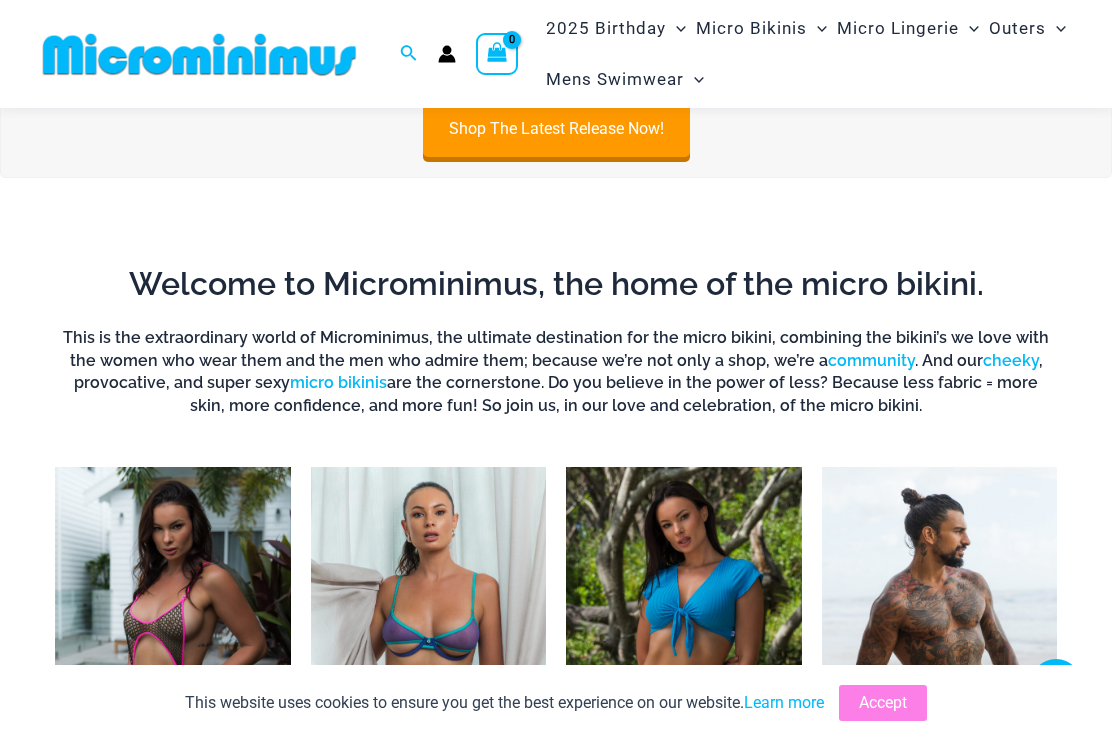 click on "micro bikinis" at bounding box center (338, 382) 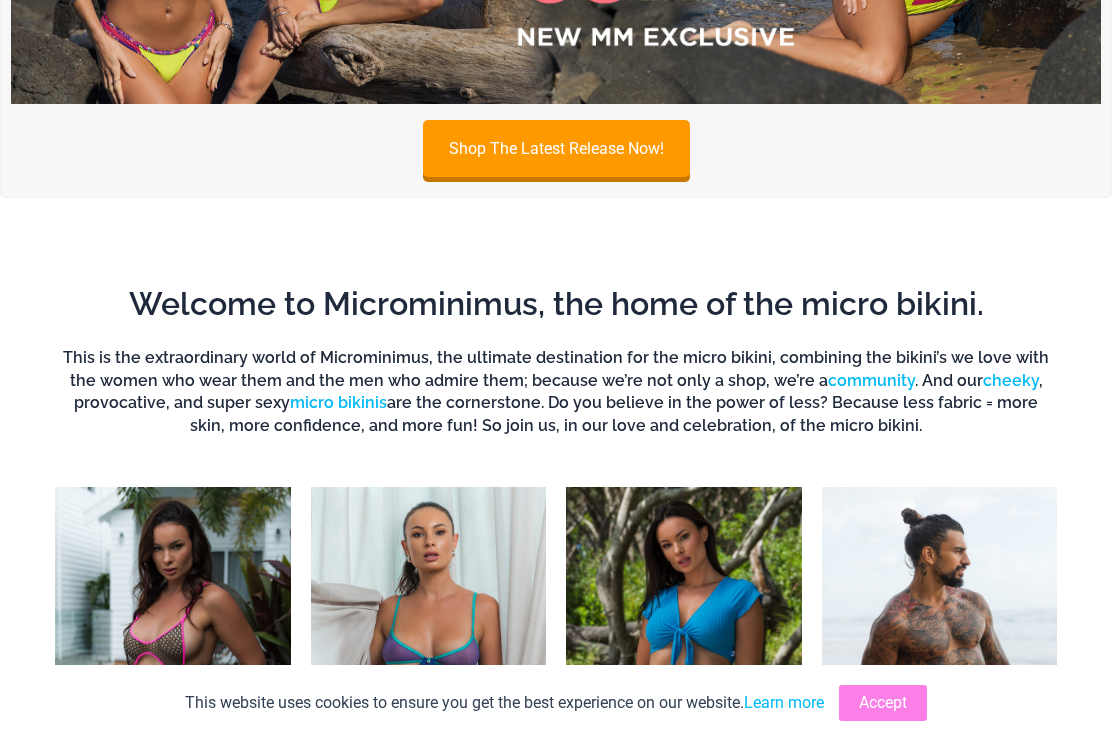 scroll, scrollTop: 0, scrollLeft: 0, axis: both 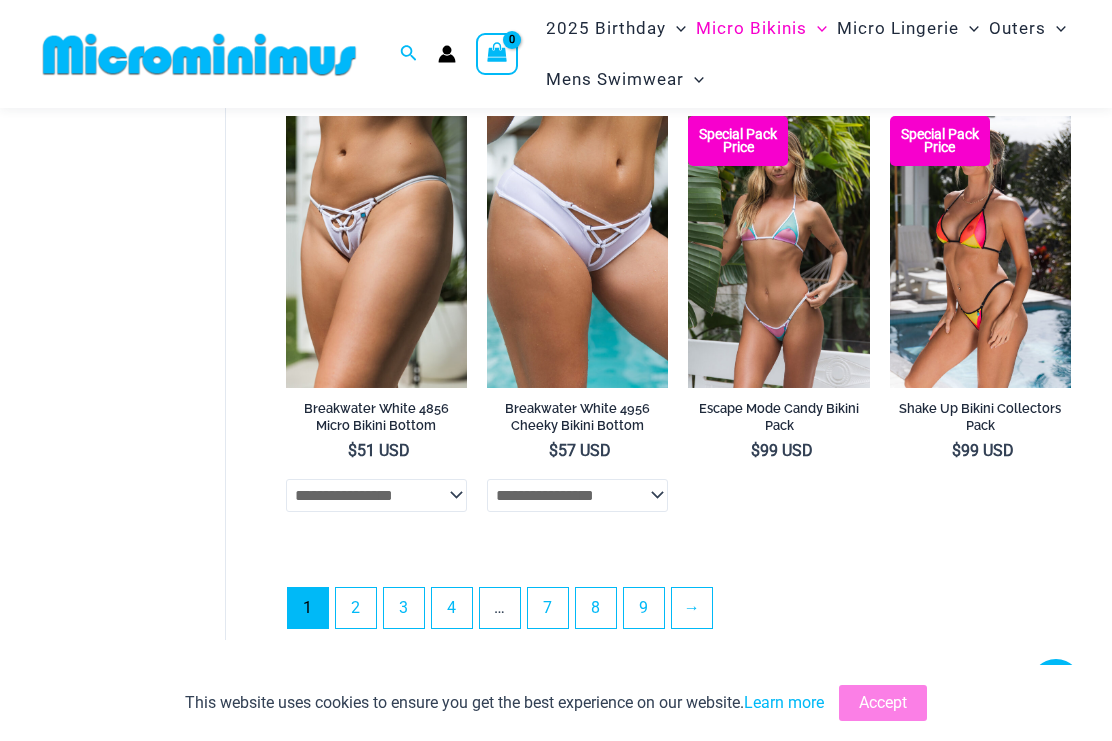 click at bounding box center [890, 116] 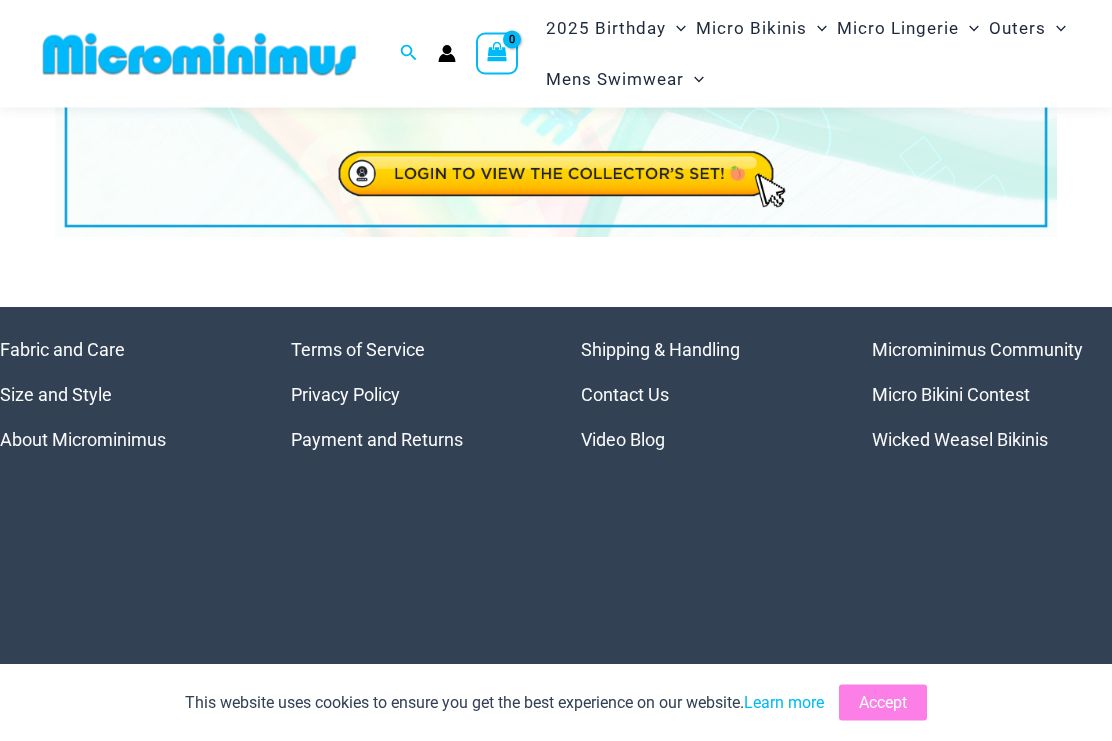 scroll, scrollTop: 239, scrollLeft: 0, axis: vertical 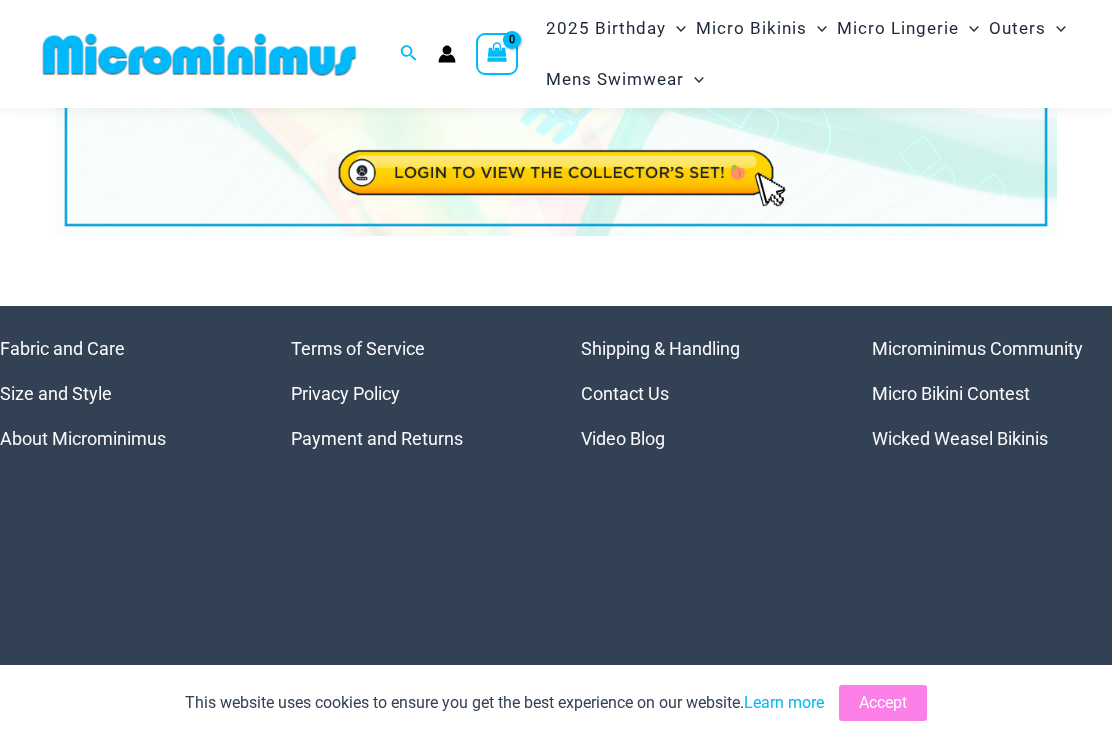 click on "Wicked Weasel Bikinis" at bounding box center [960, 438] 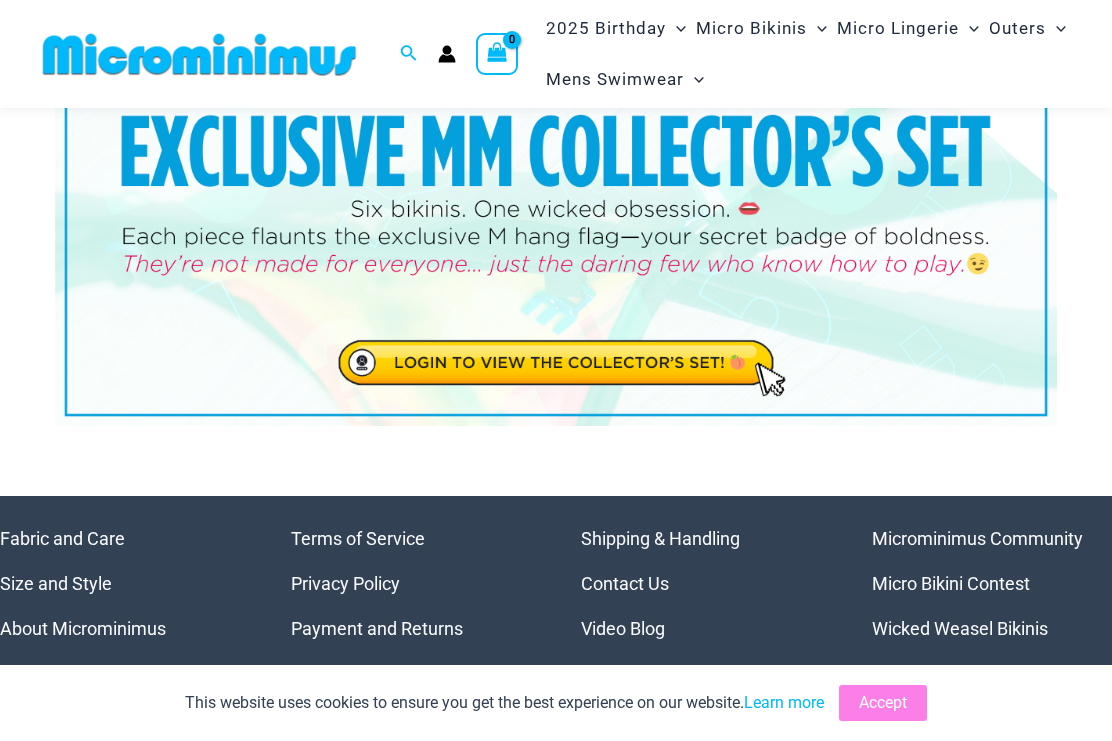 scroll, scrollTop: 0, scrollLeft: 0, axis: both 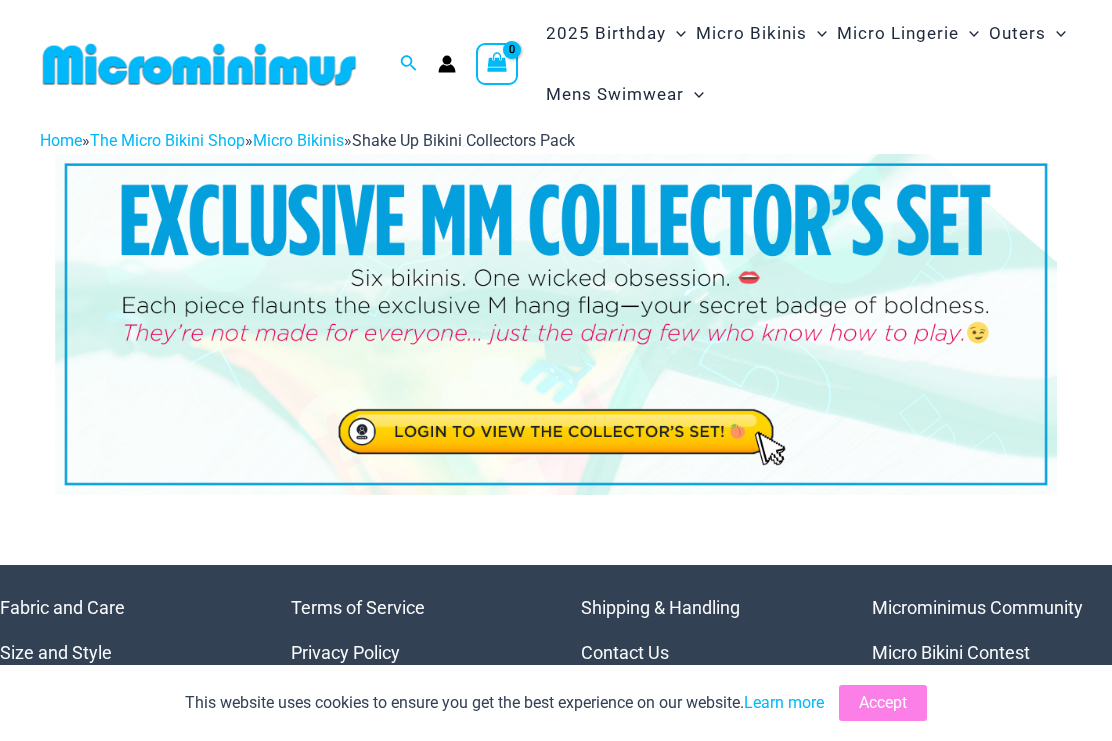 click at bounding box center [556, 547] 